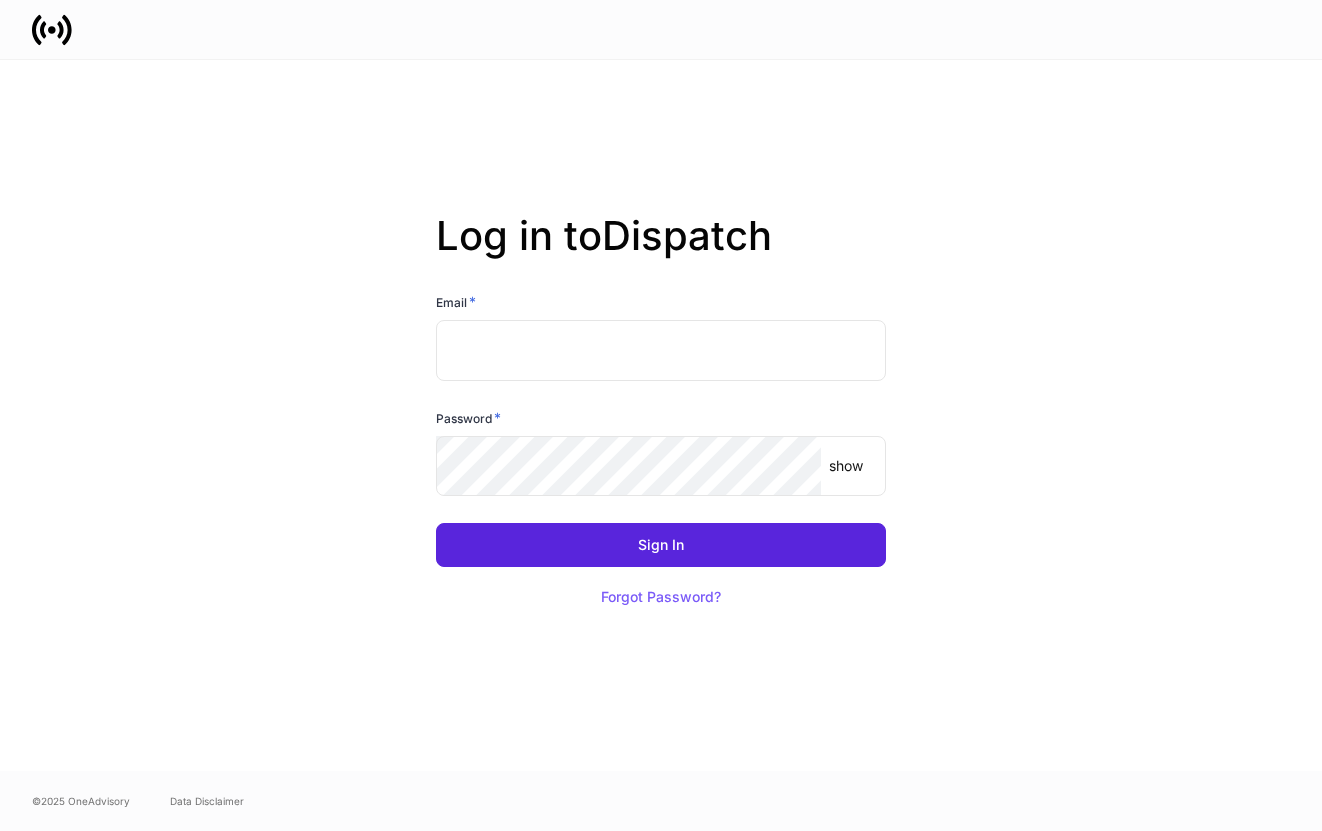 scroll, scrollTop: 0, scrollLeft: 0, axis: both 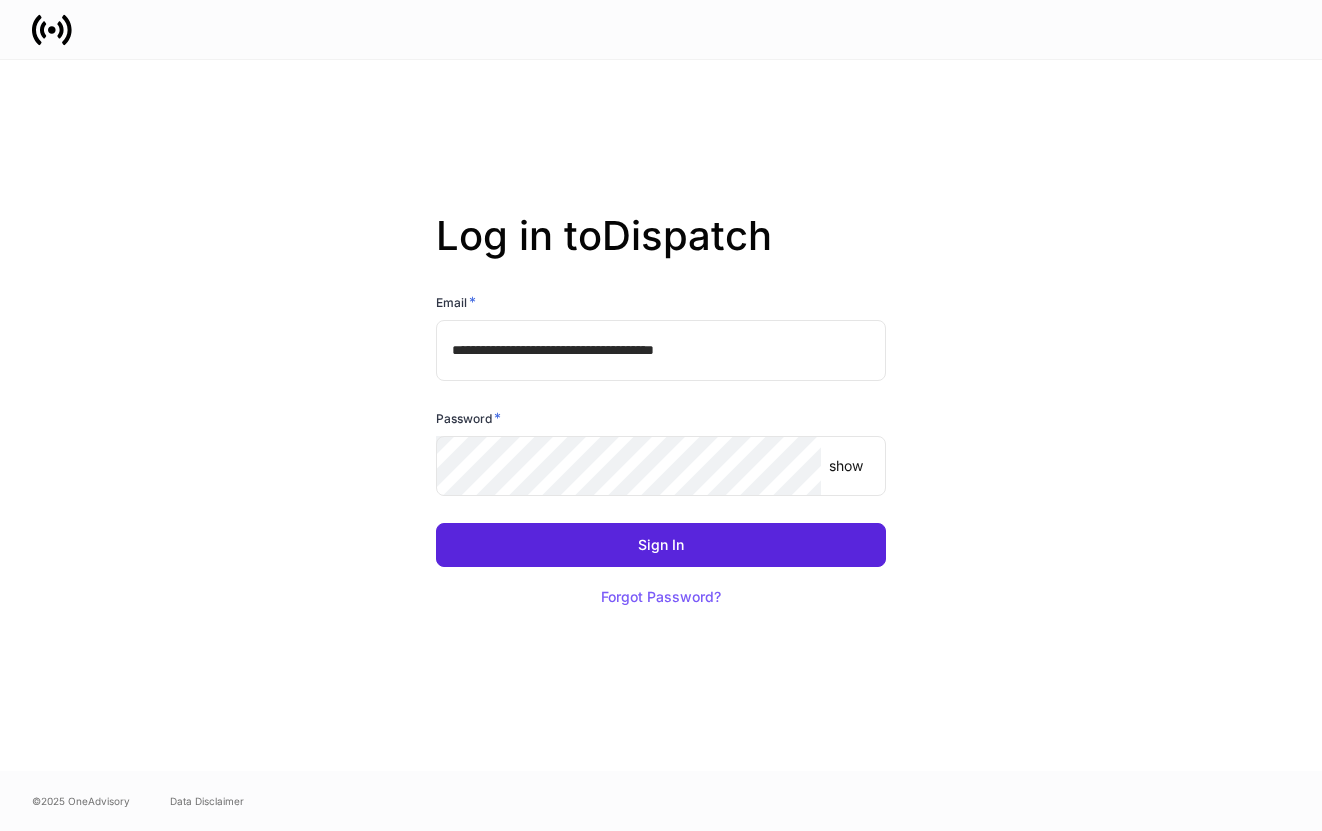 click at bounding box center [661, 29] 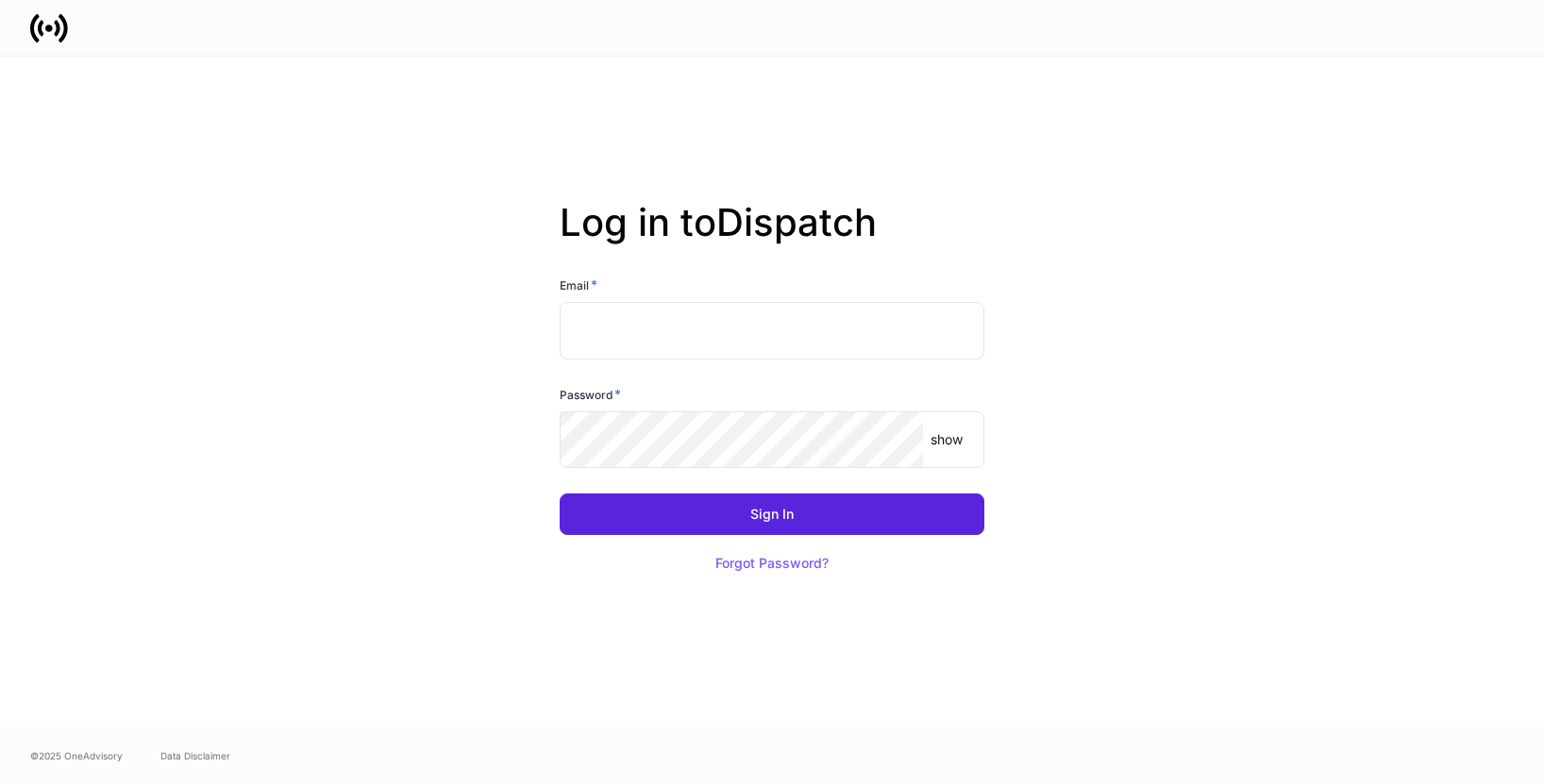 scroll, scrollTop: 0, scrollLeft: 0, axis: both 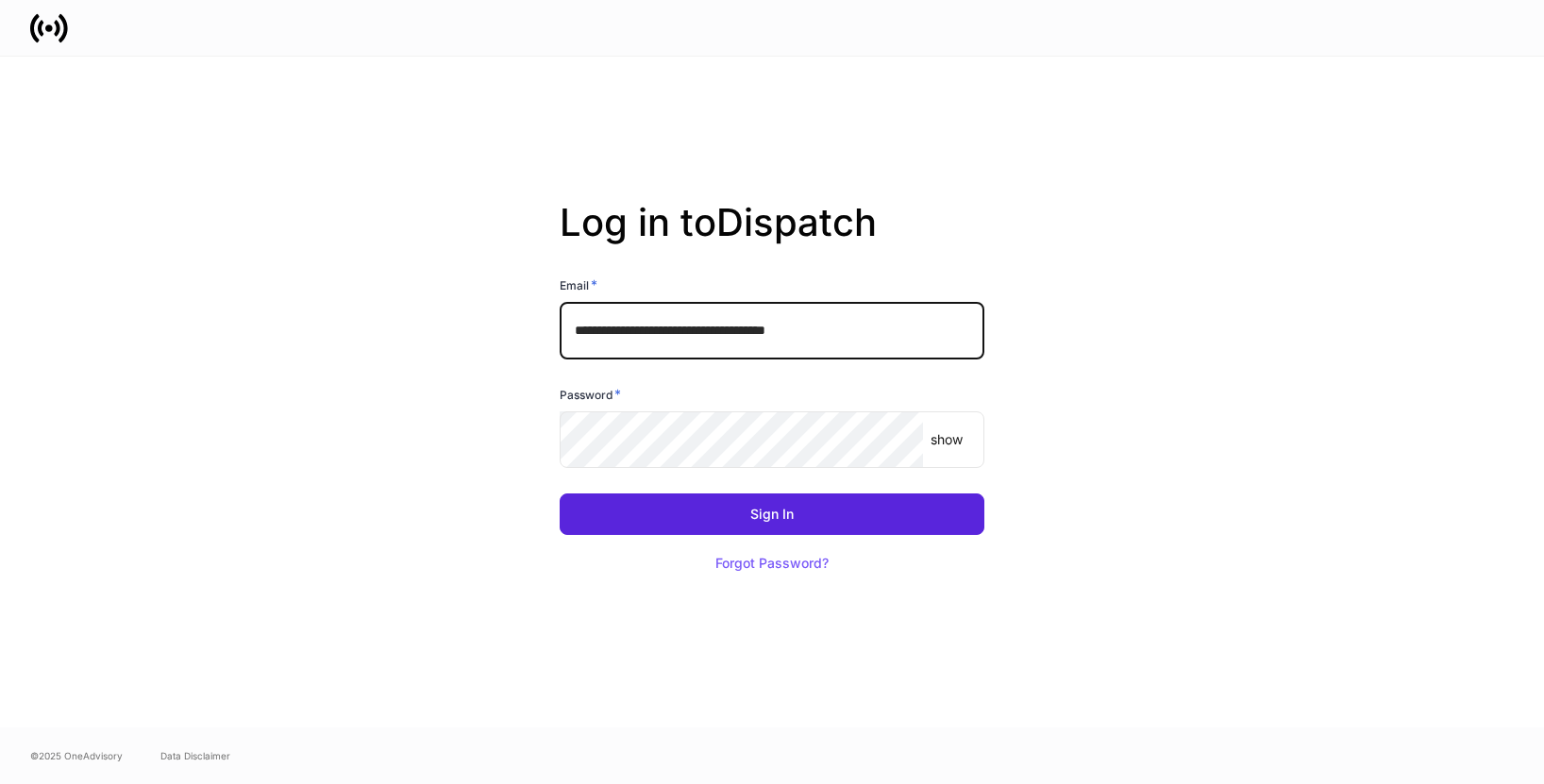 click on "**********" at bounding box center (772, 330) 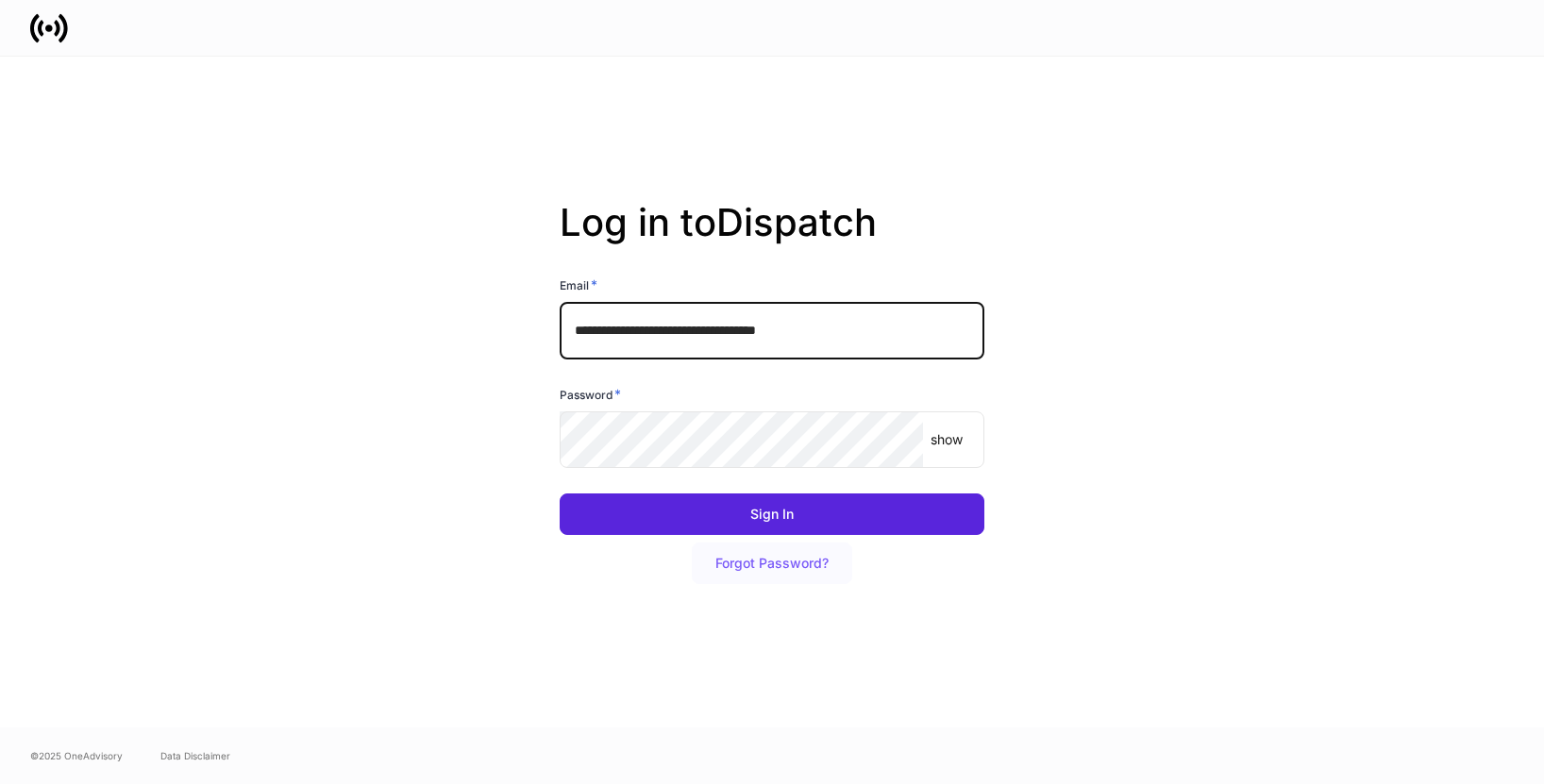 type on "**********" 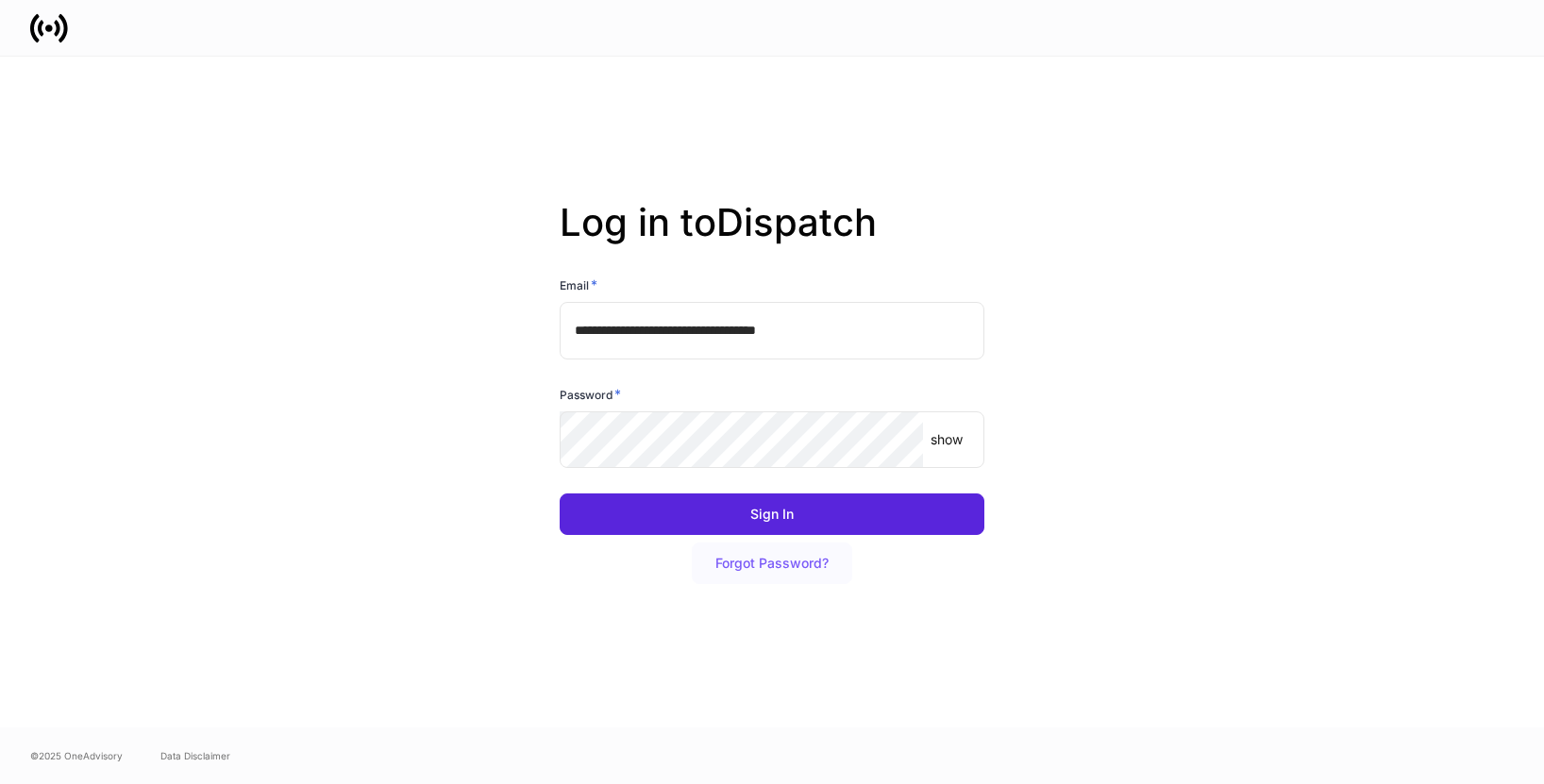 click on "Forgot Password?" at bounding box center [772, 563] 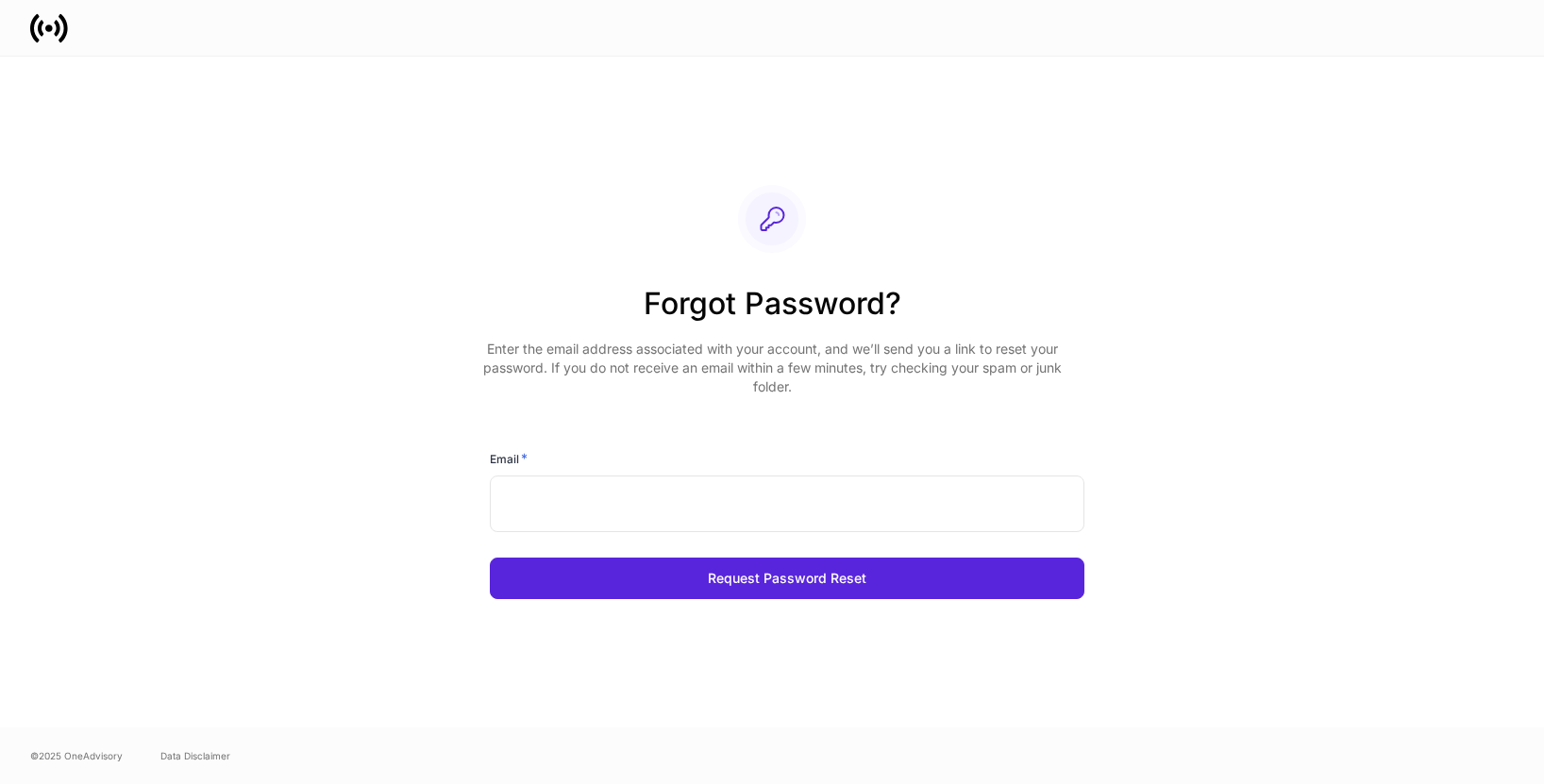 click at bounding box center [787, 504] 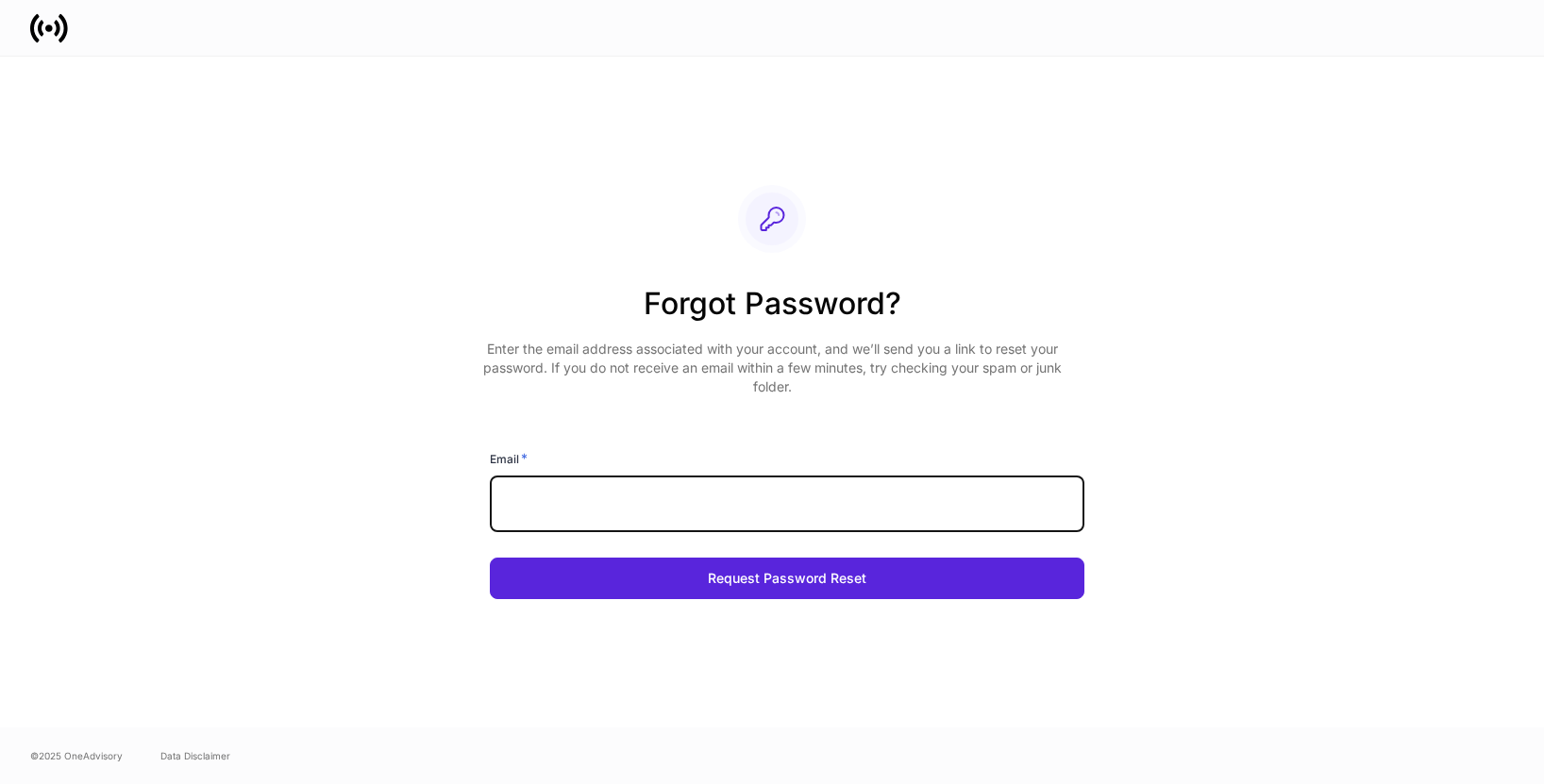 paste on "**********" 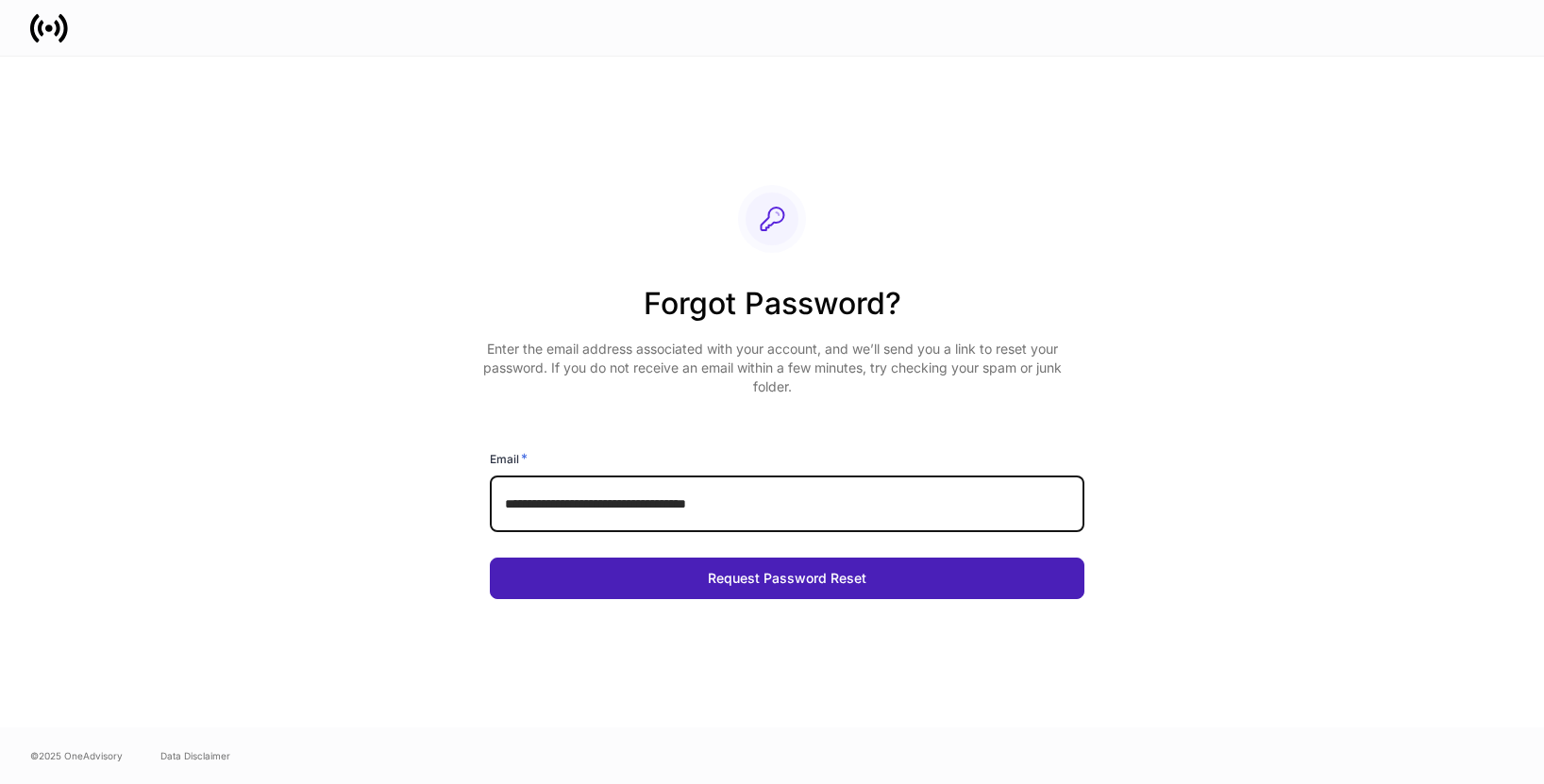 type on "**********" 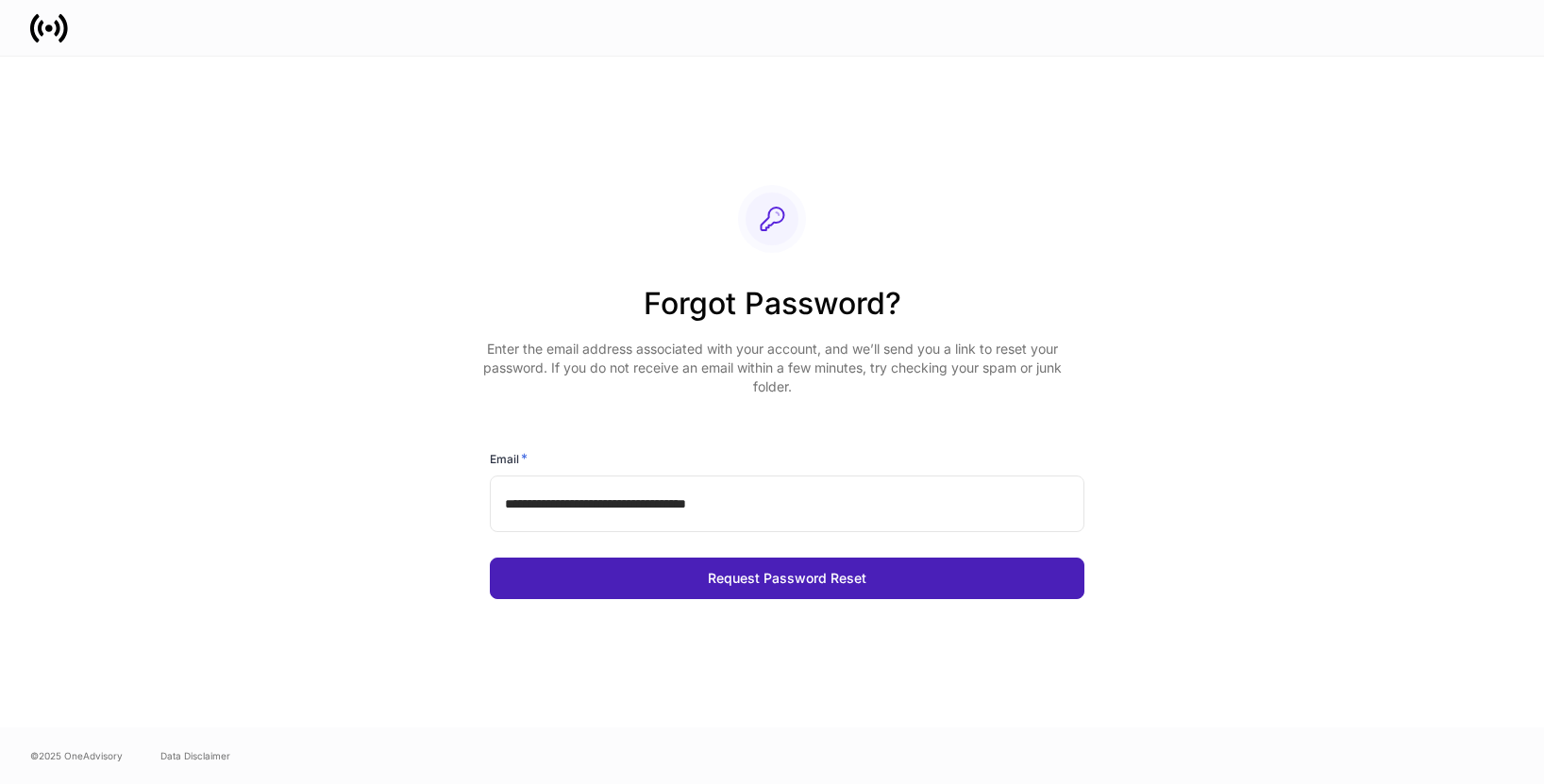 click on "Request Password Reset" at bounding box center [787, 578] 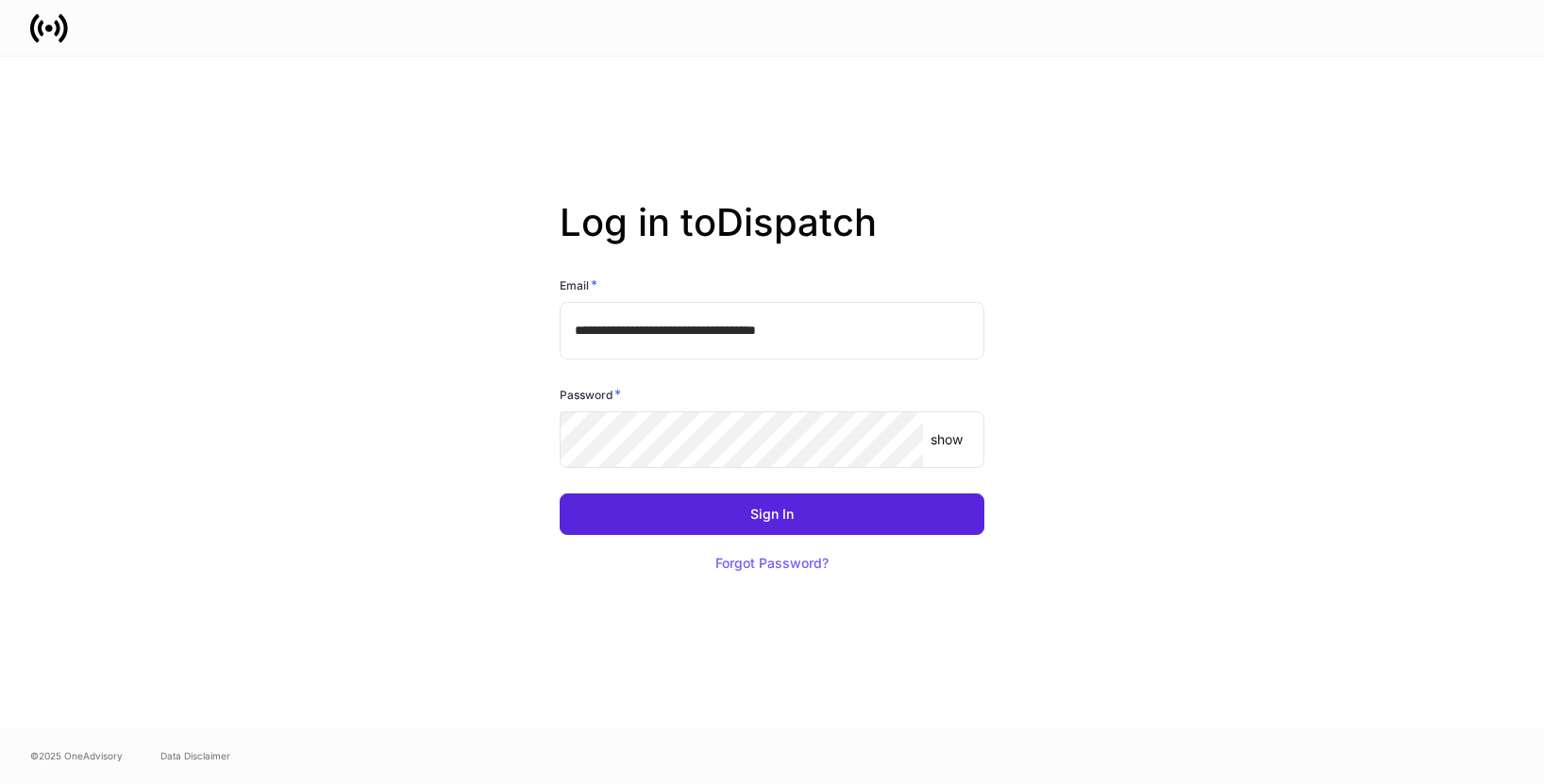 scroll, scrollTop: 0, scrollLeft: 0, axis: both 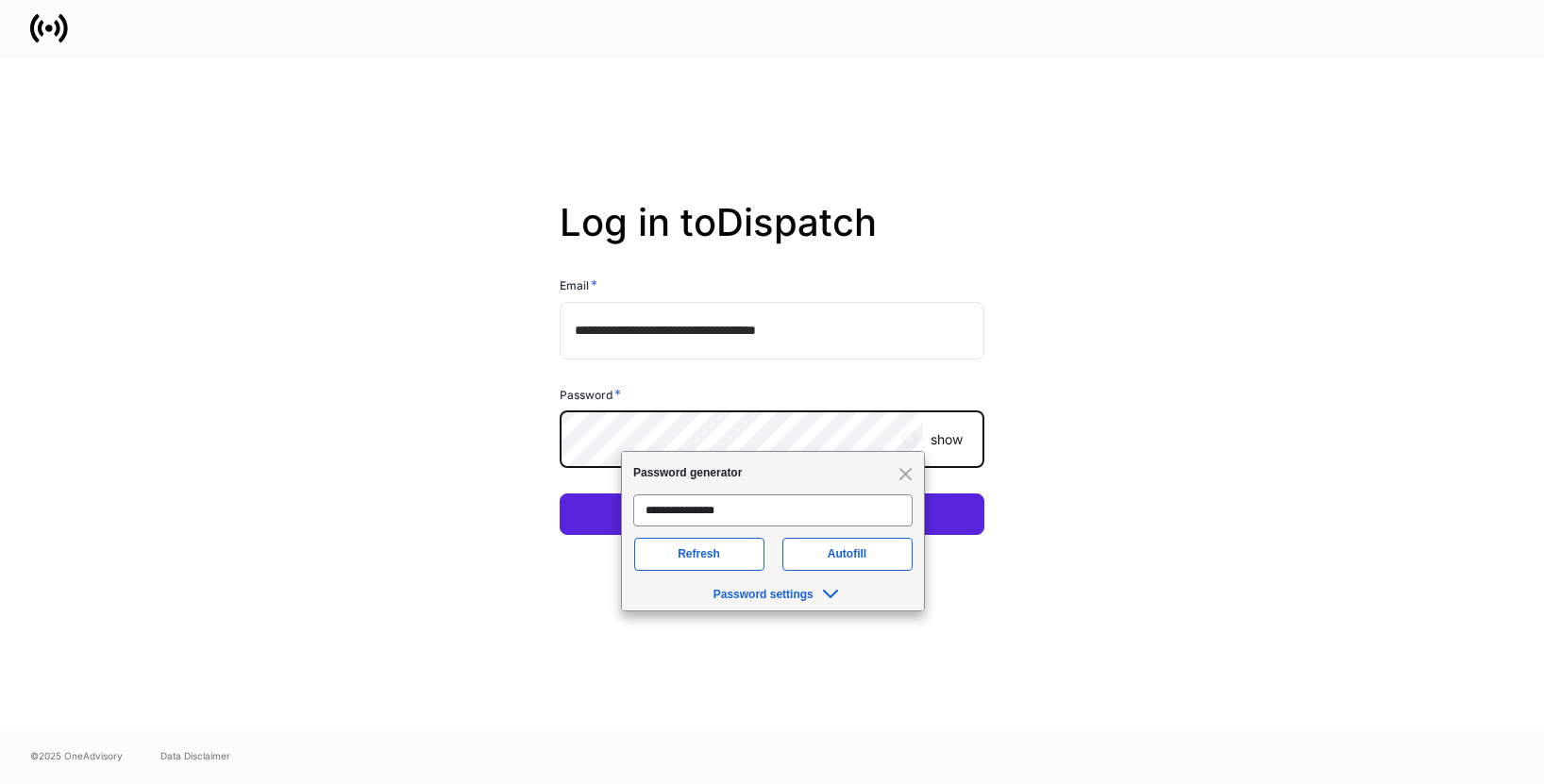 click on "**********" at bounding box center (772, 392) 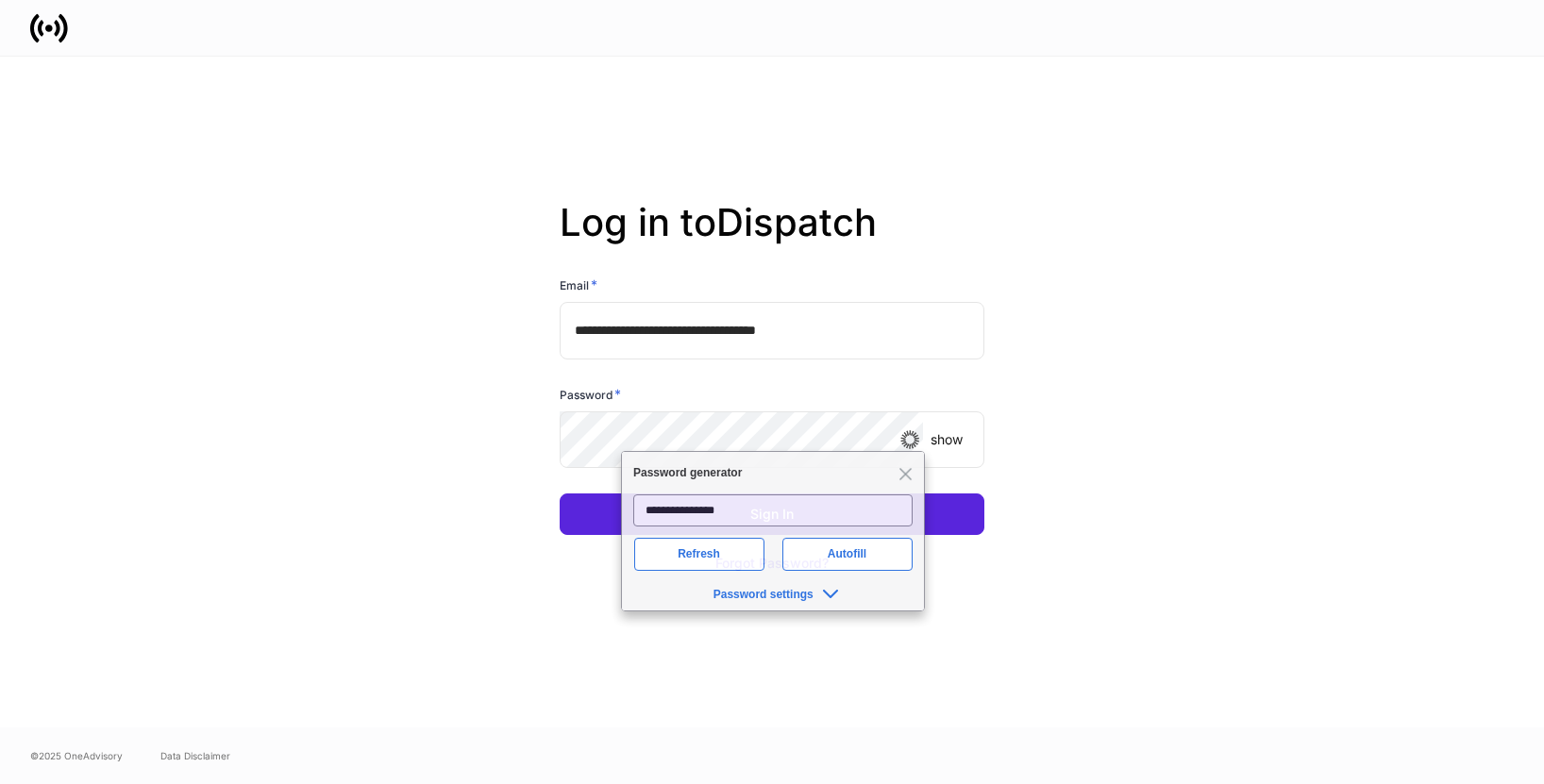 click on "**********" at bounding box center [772, 392] 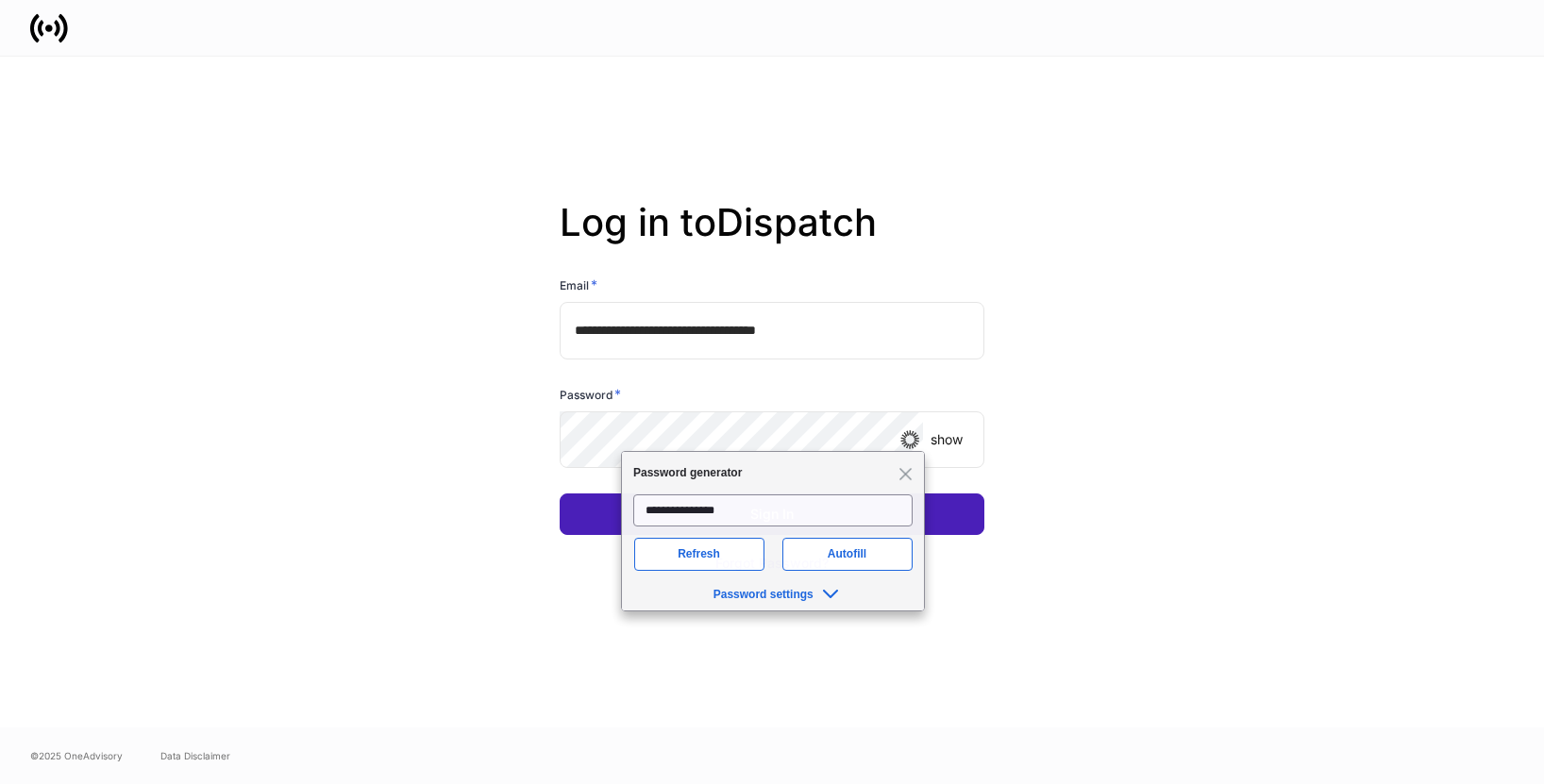 click on "Sign In" at bounding box center [772, 514] 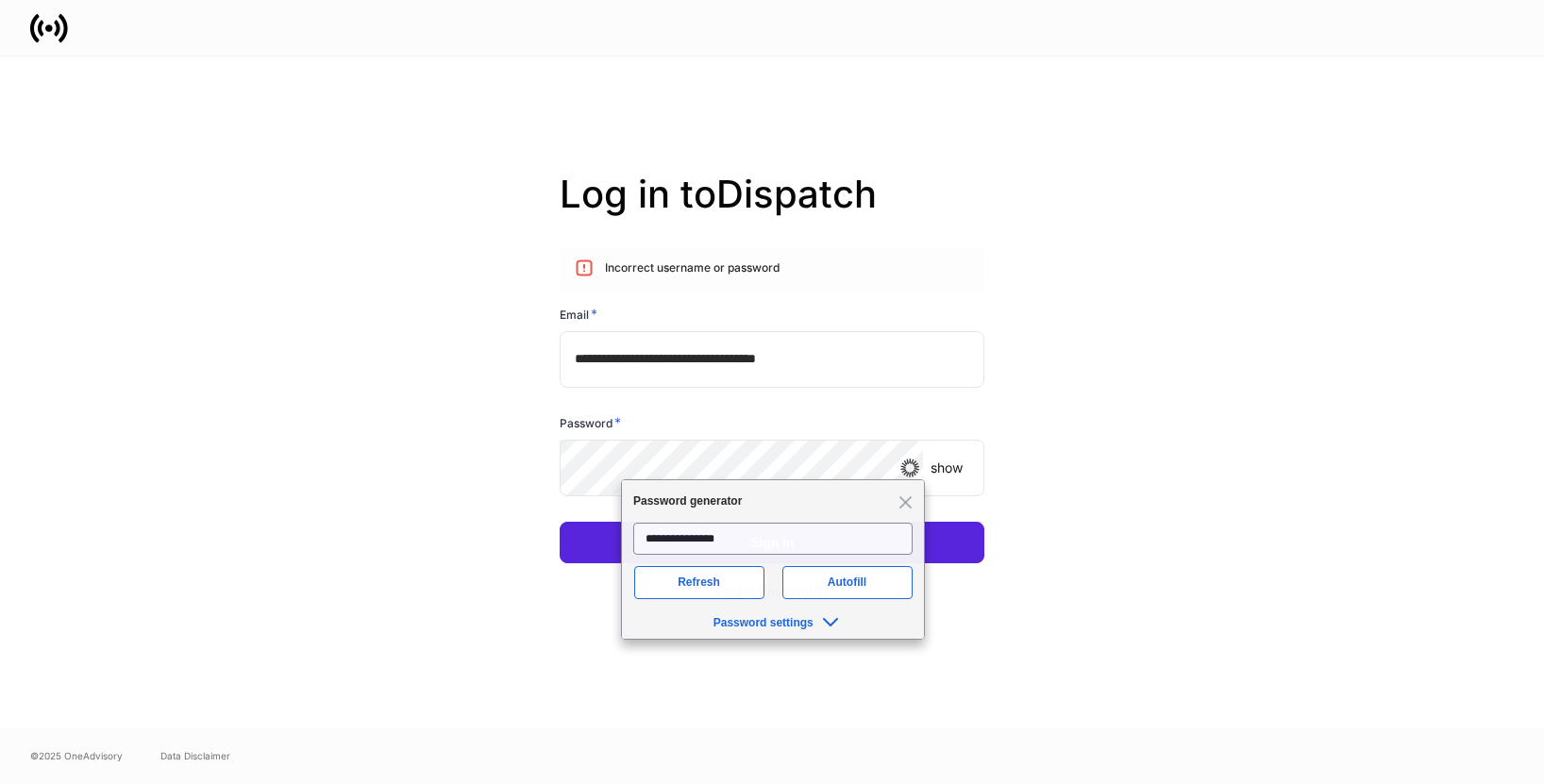 click on "**********" at bounding box center [772, 392] 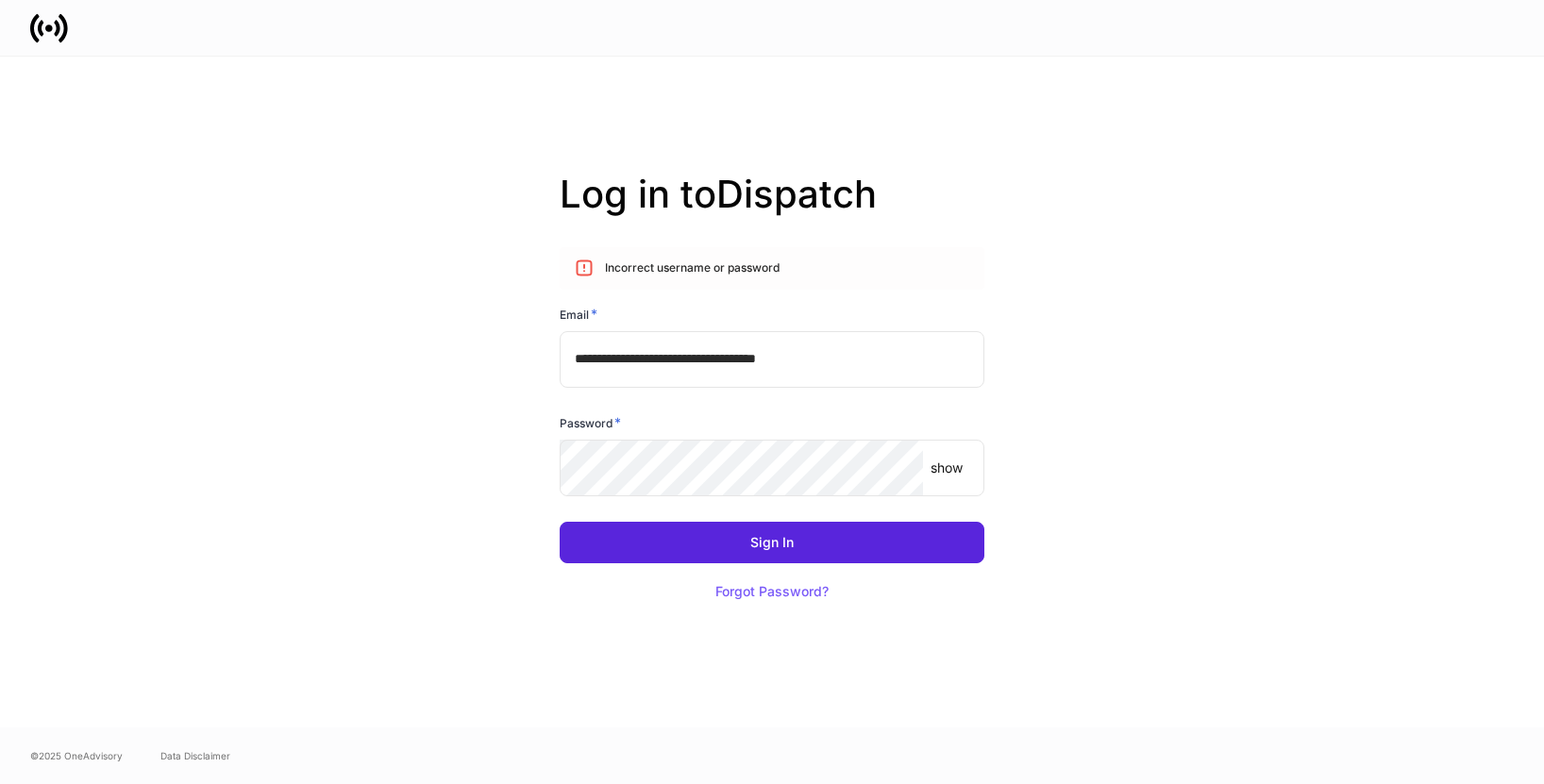 click on "**********" at bounding box center (772, 359) 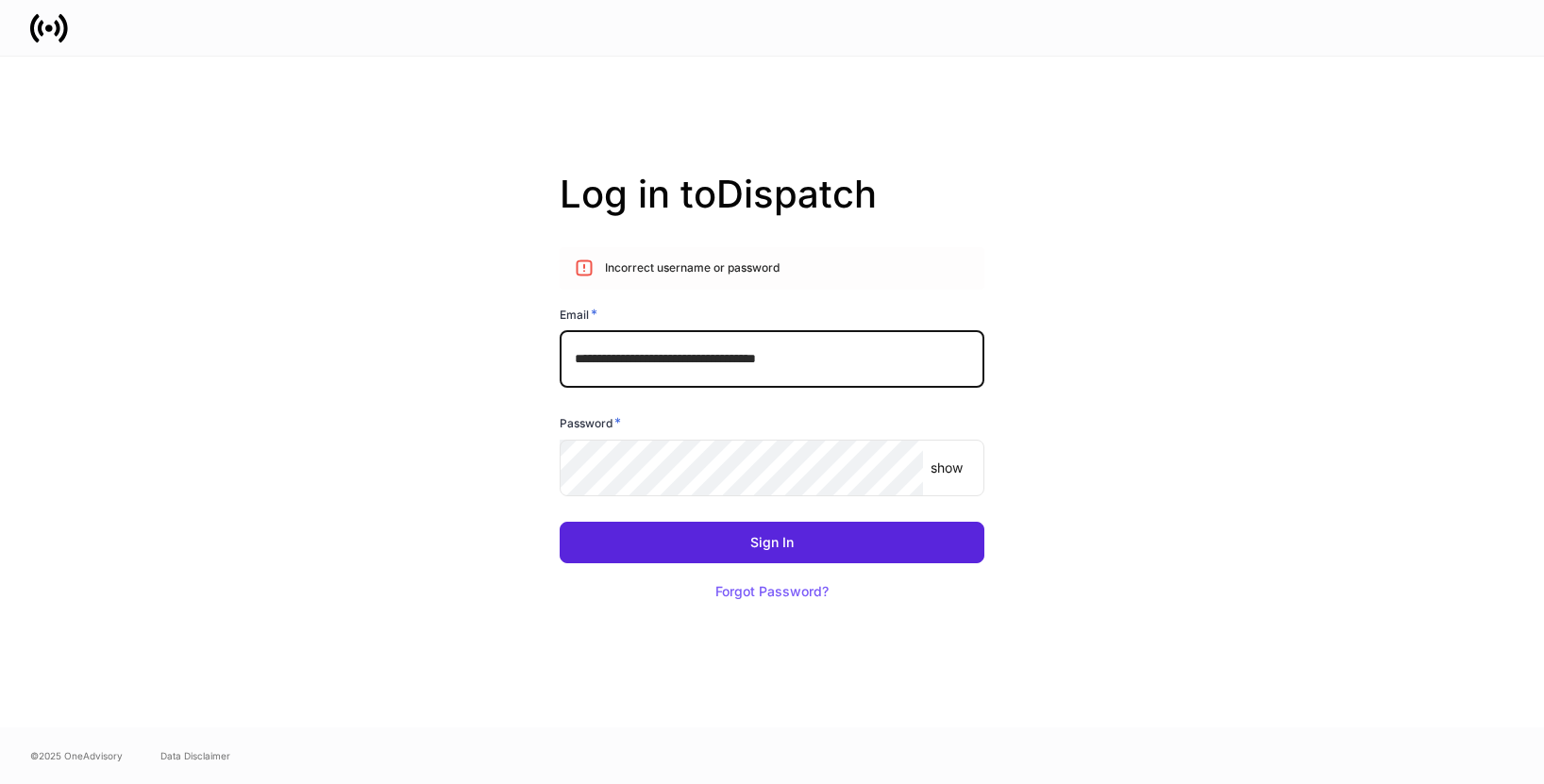 click on "**********" at bounding box center (772, 359) 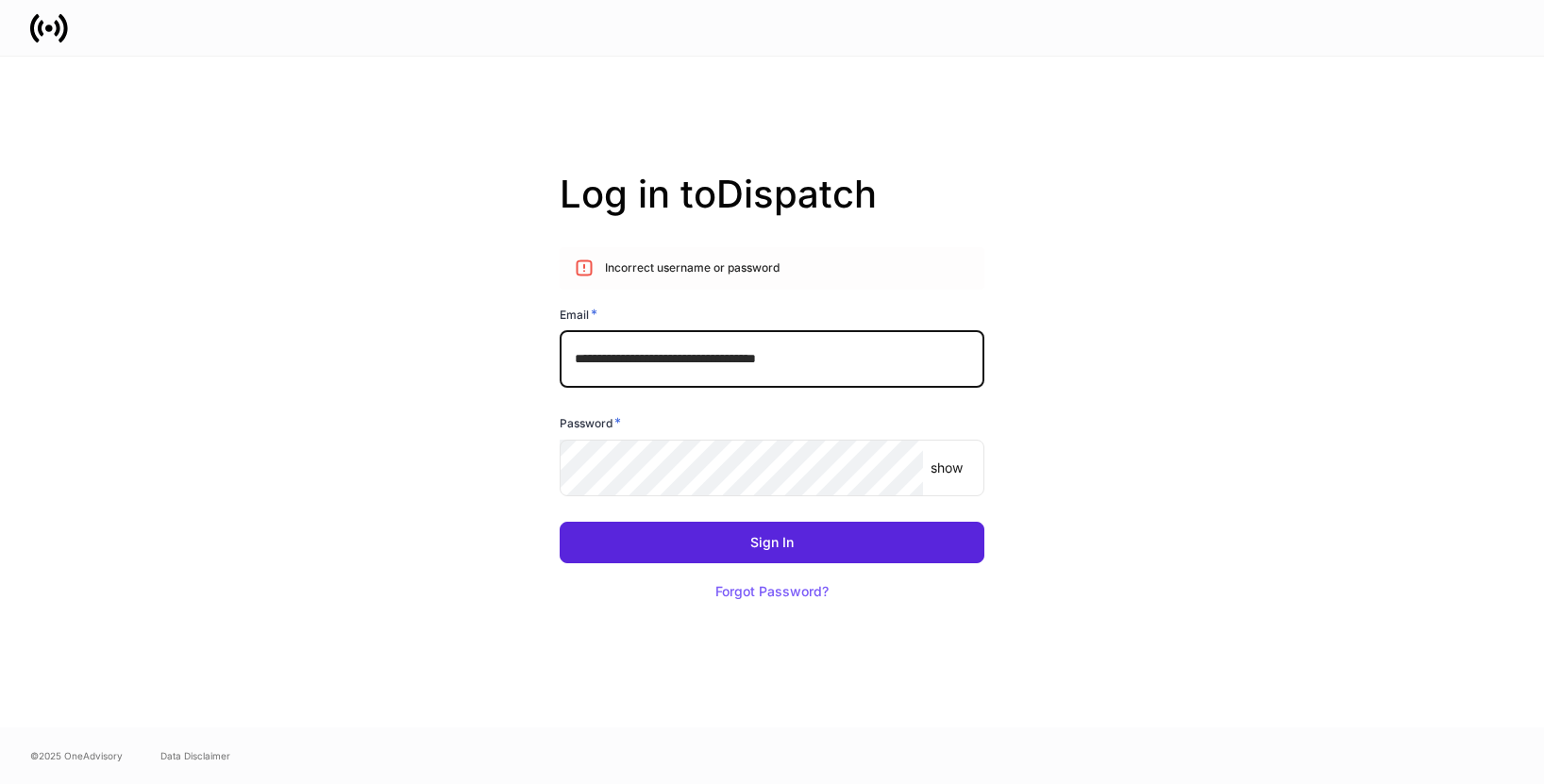 click on "**********" at bounding box center (772, 359) 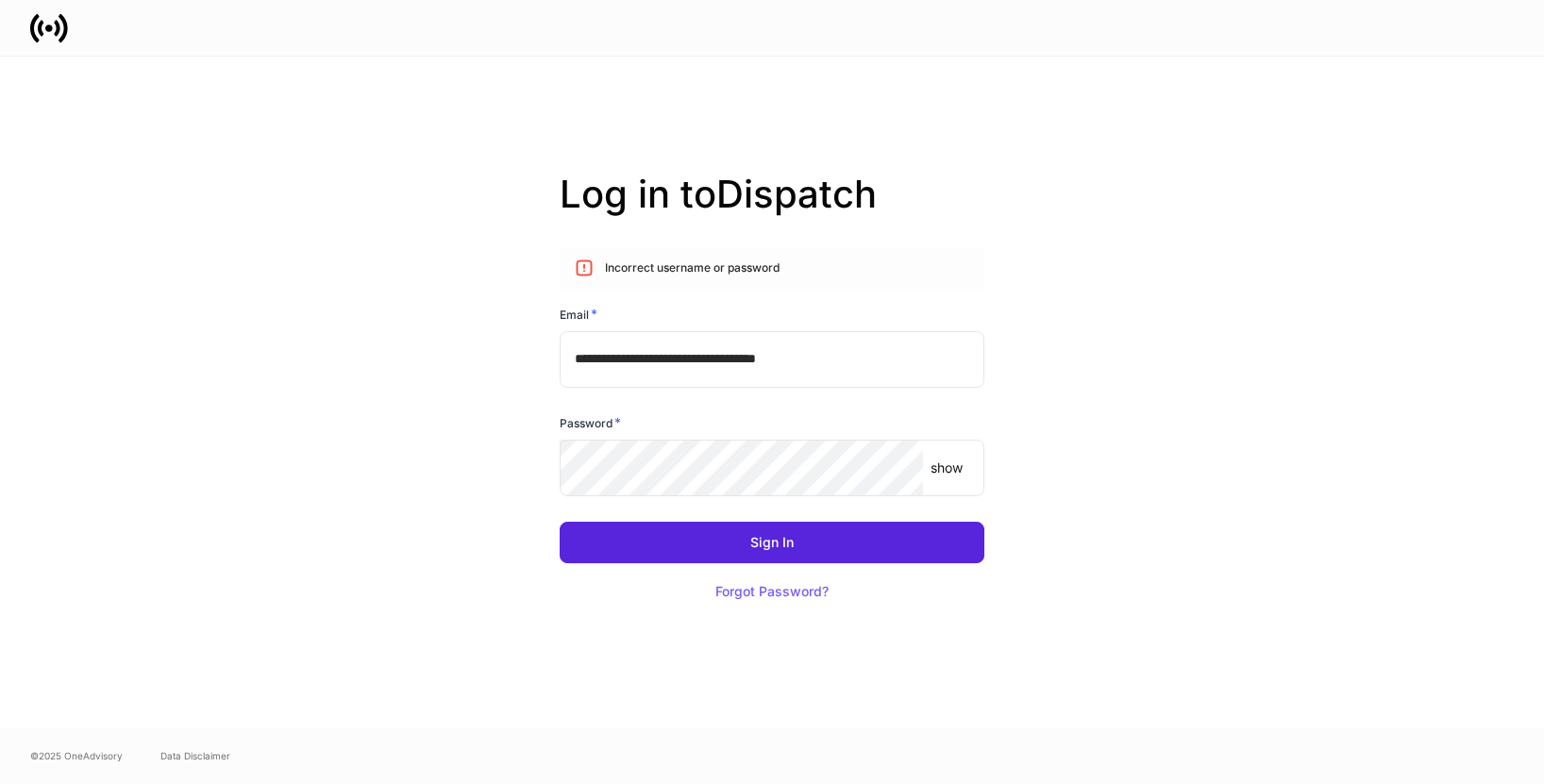 click on "**********" at bounding box center (772, 359) 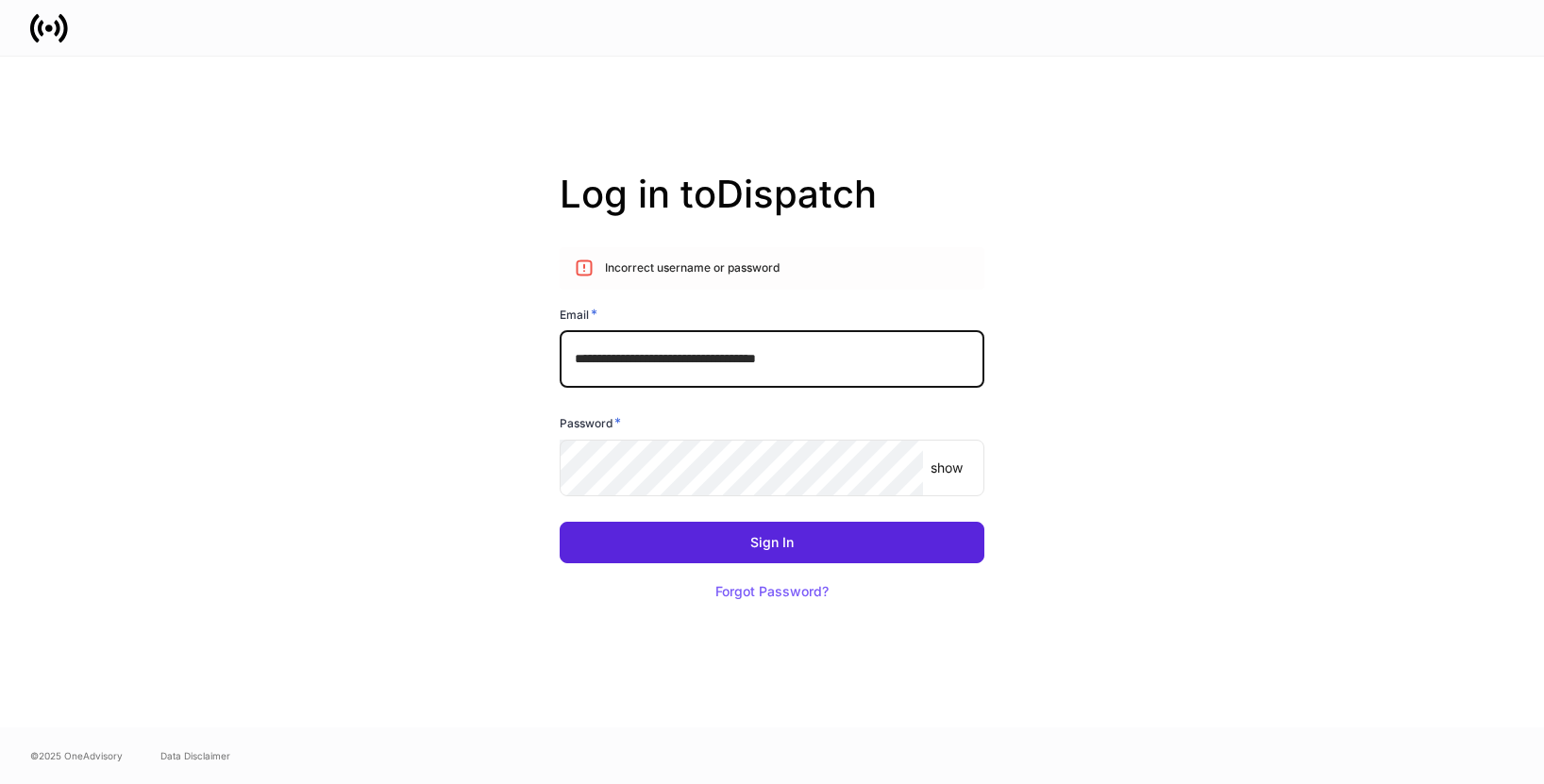 drag, startPoint x: 897, startPoint y: 362, endPoint x: 375, endPoint y: 373, distance: 522.1159 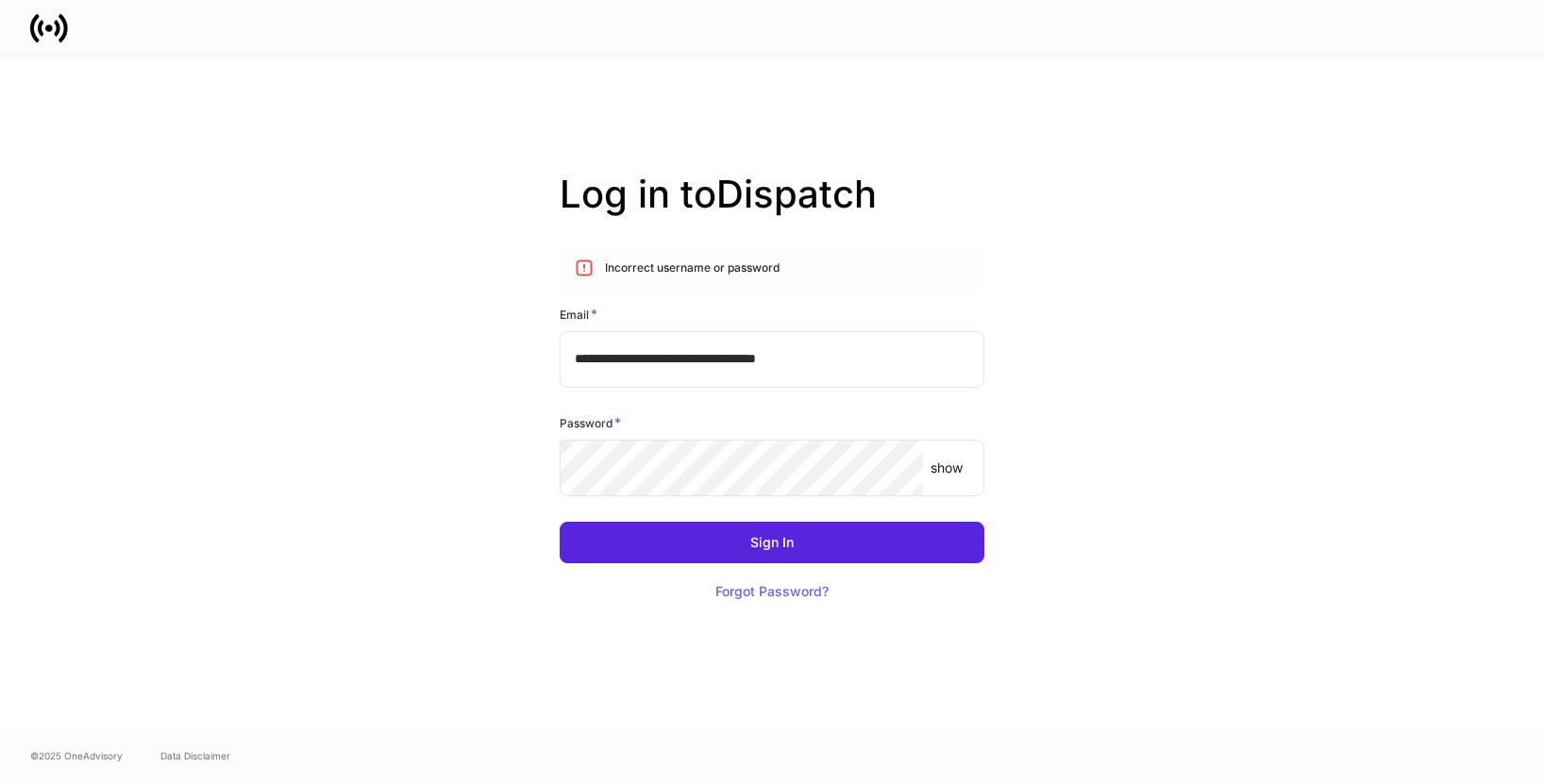 click on "**********" at bounding box center [772, 392] 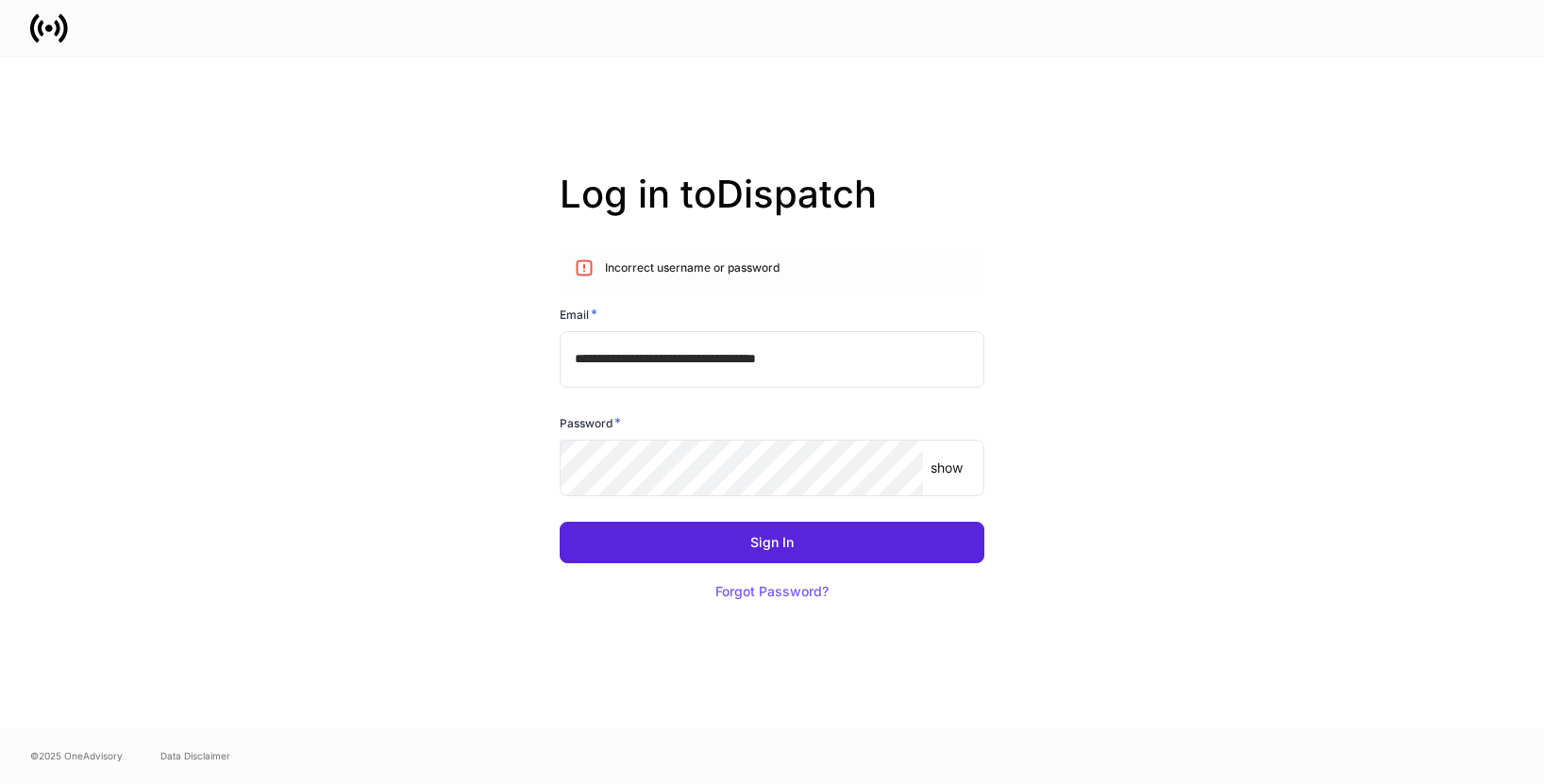 click on "show" at bounding box center (947, 468) 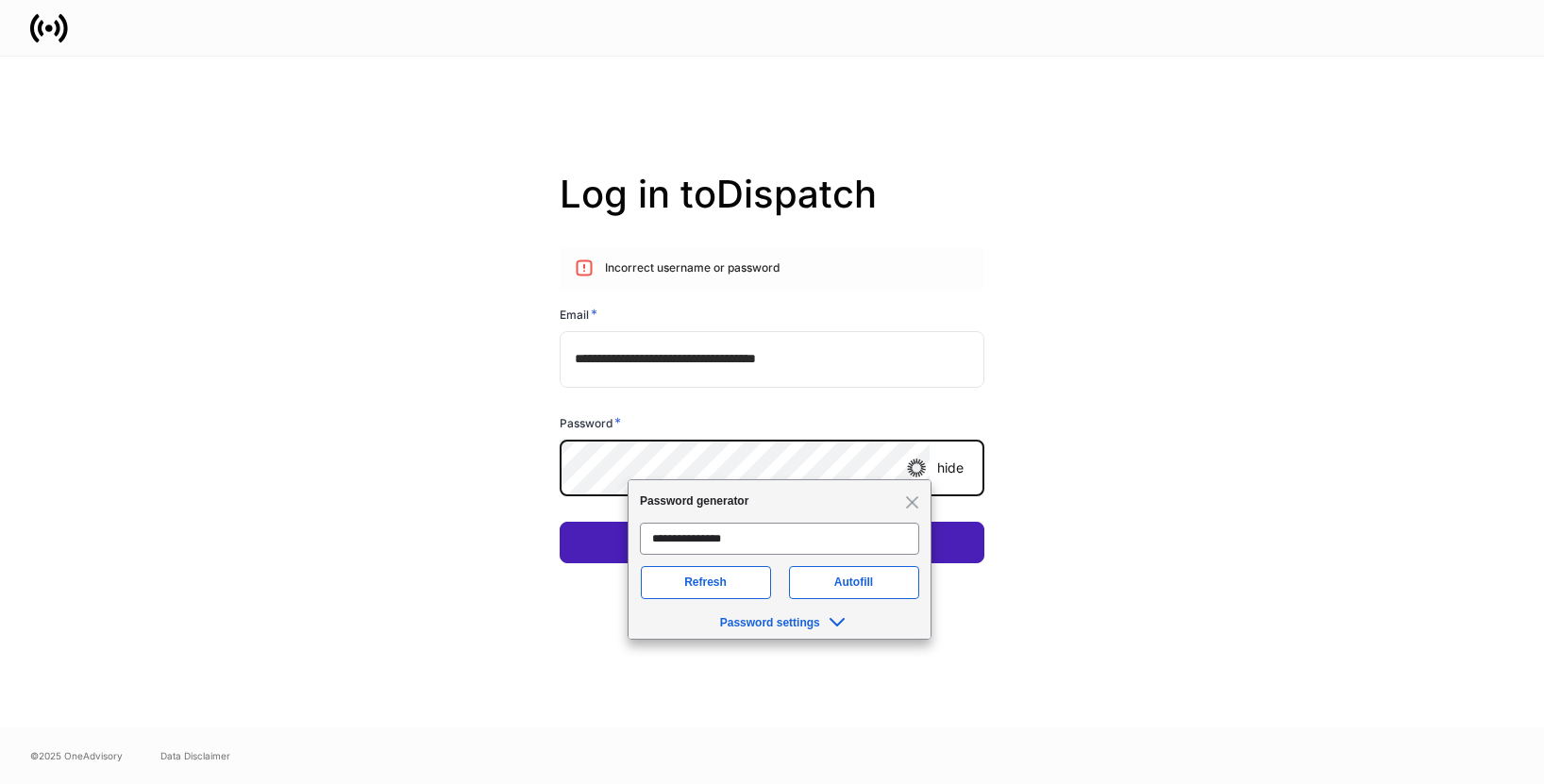 click on "Sign In" at bounding box center [772, 542] 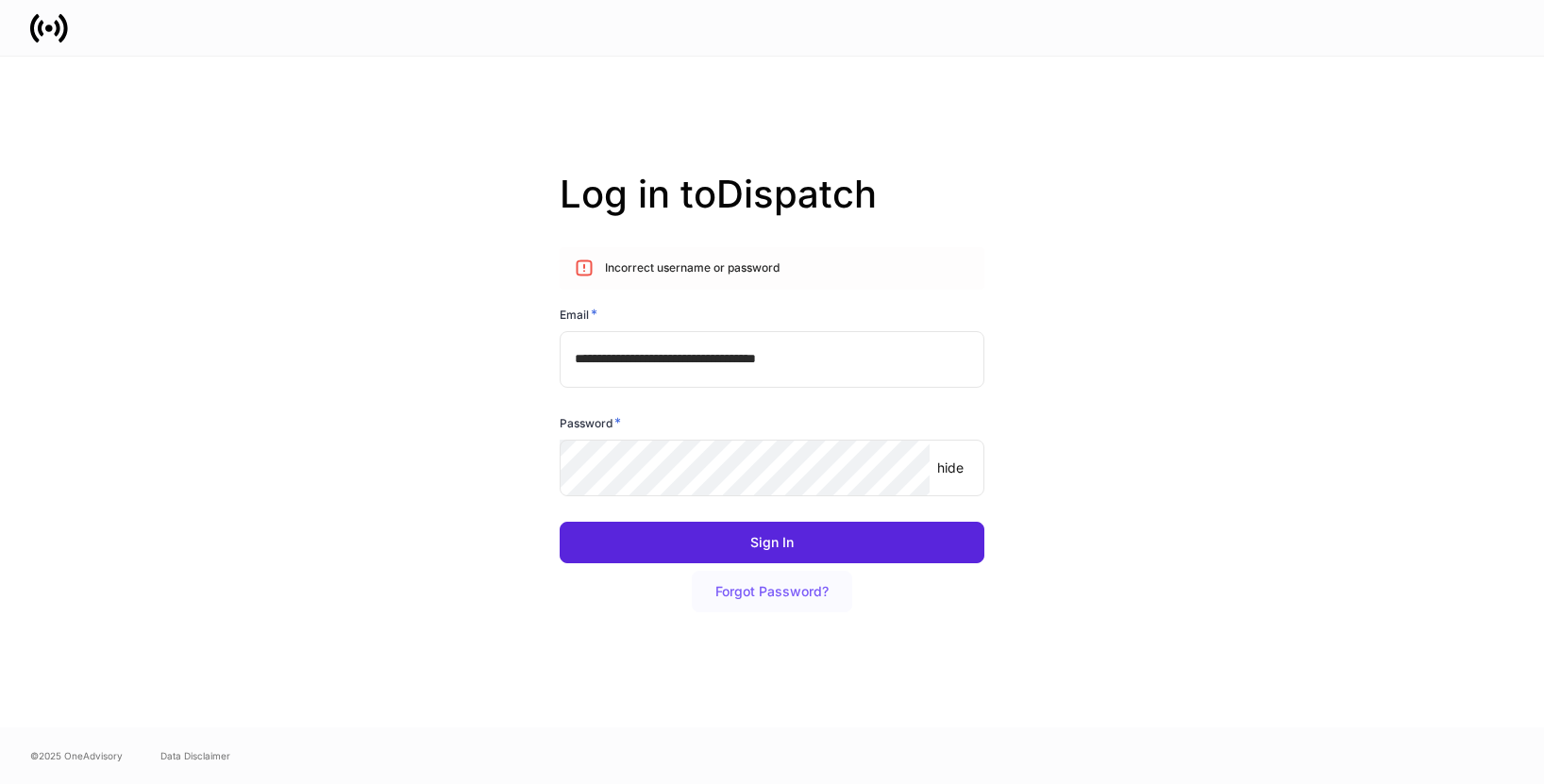 click on "Forgot Password?" at bounding box center [772, 592] 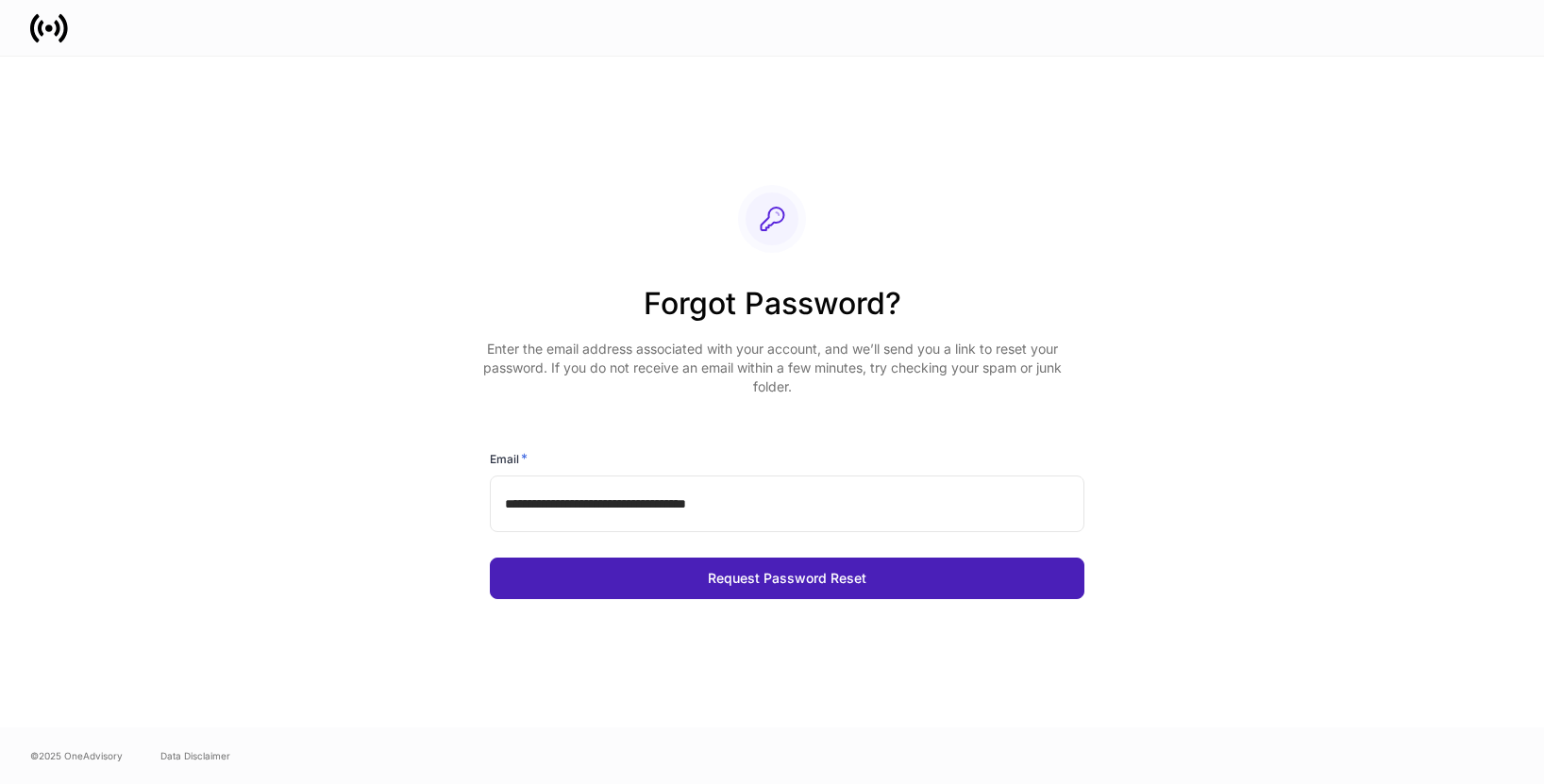 click on "Request Password Reset" at bounding box center (787, 578) 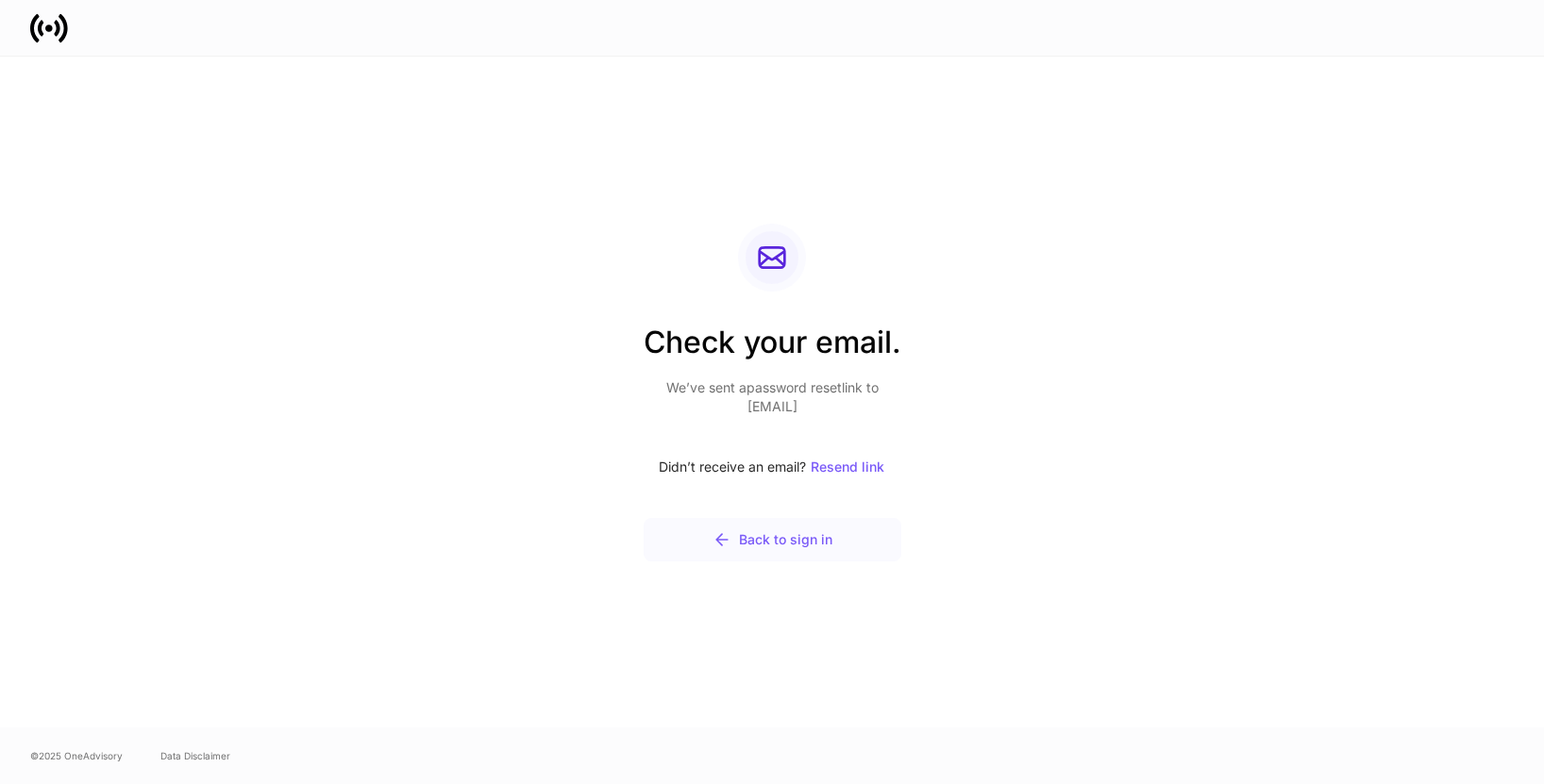 click on "Back to sign in" at bounding box center (772, 540) 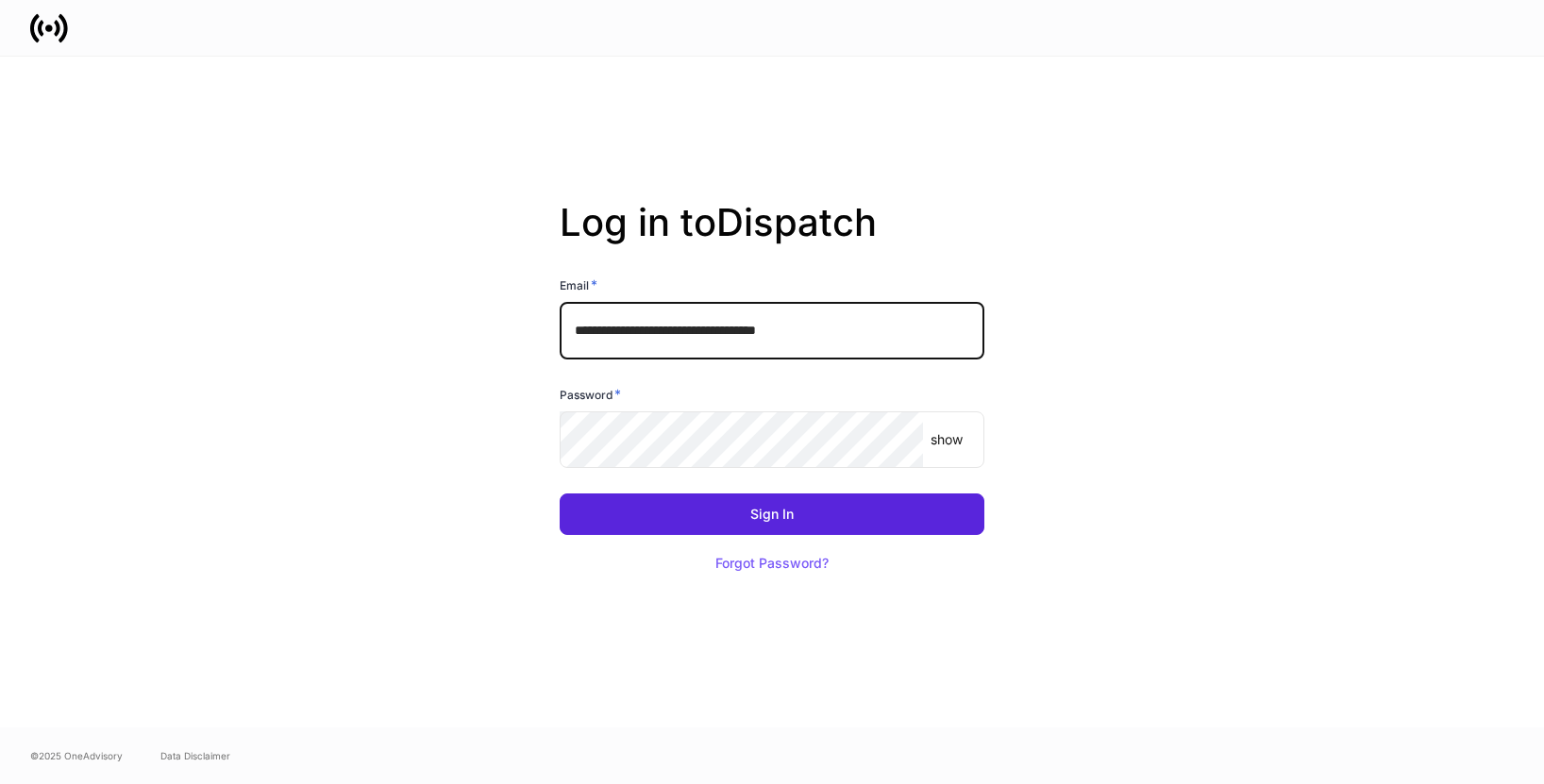 click on "**********" at bounding box center [772, 330] 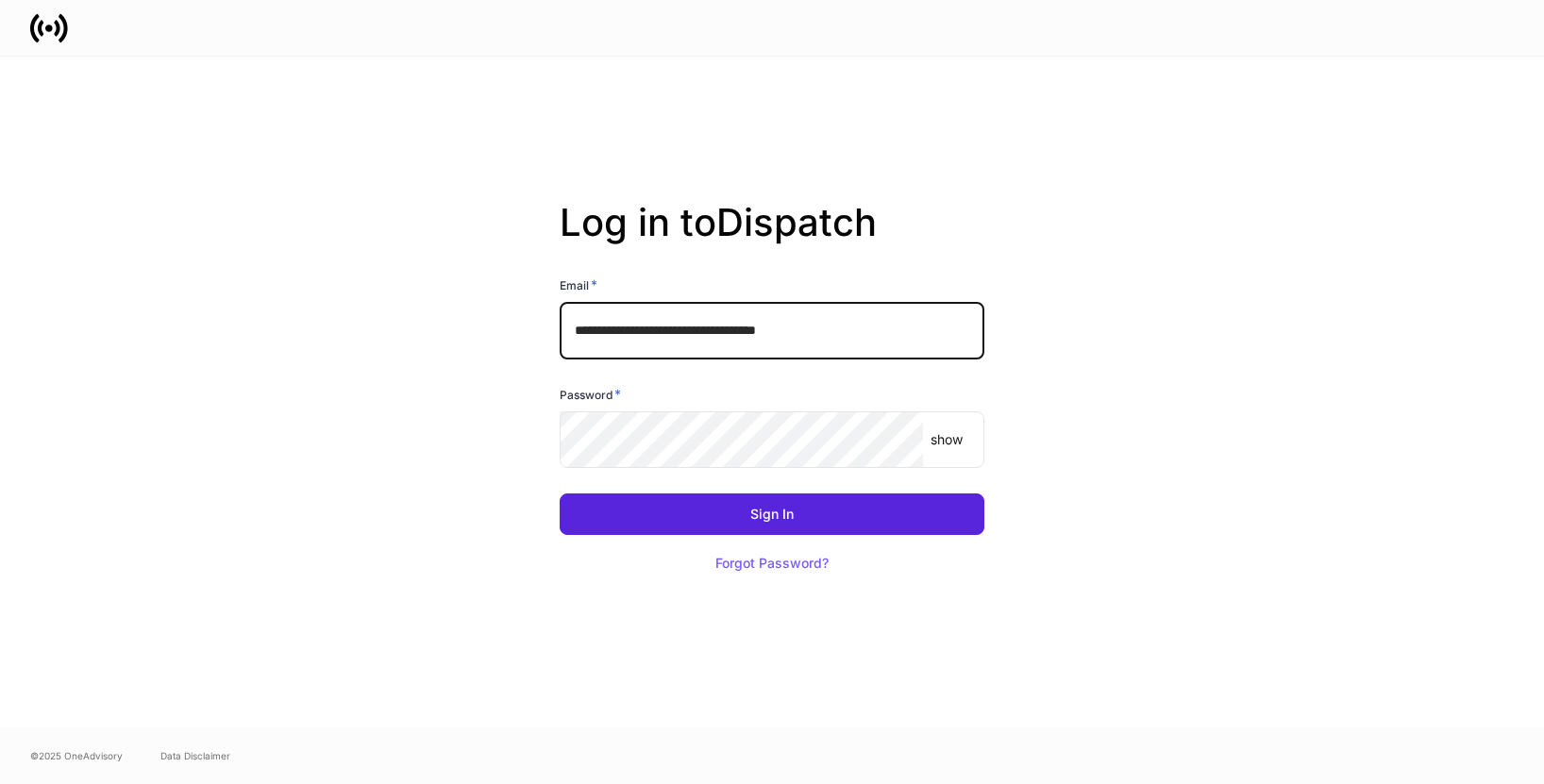 click on "**********" at bounding box center (772, 330) 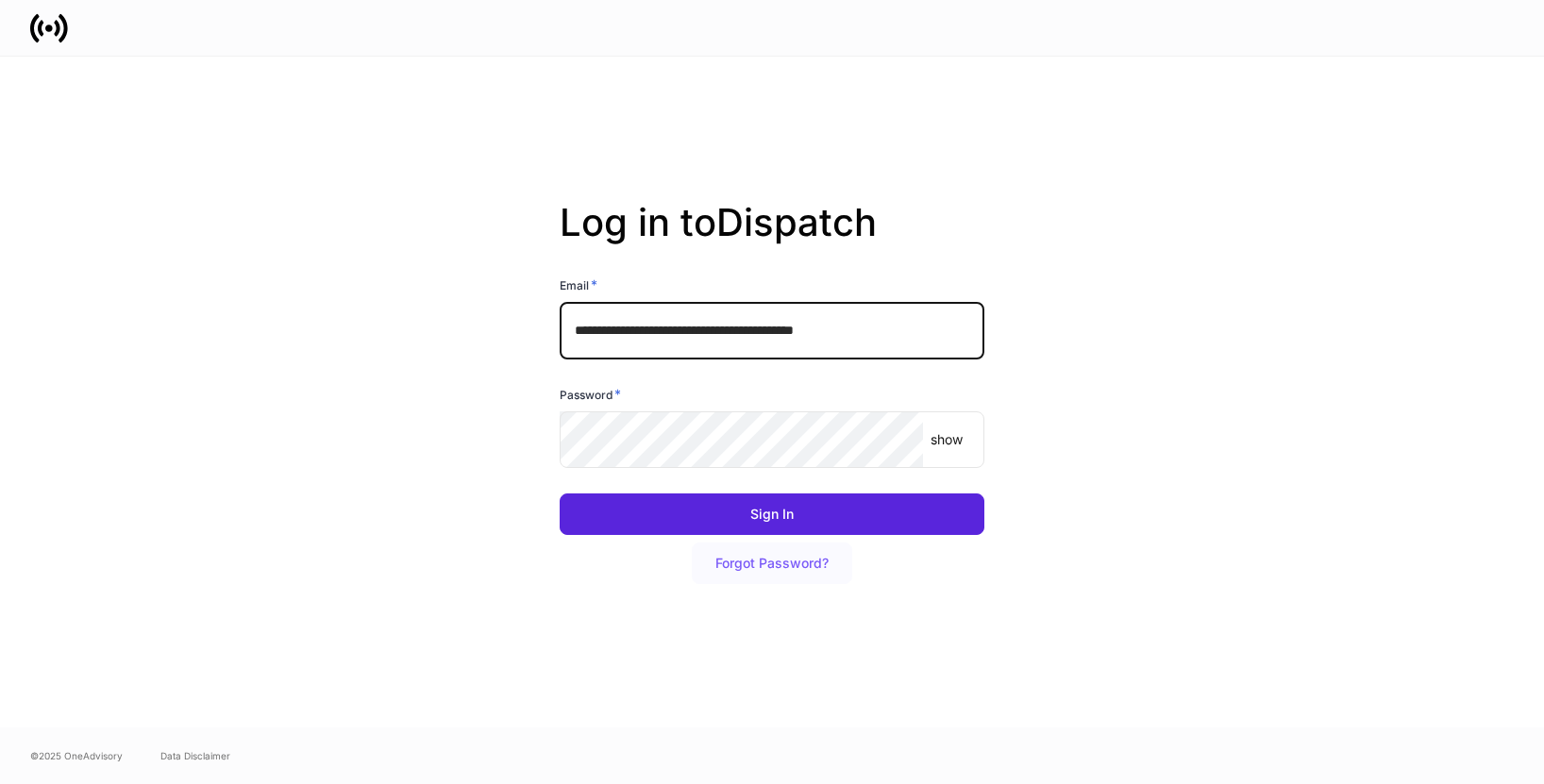 type on "**********" 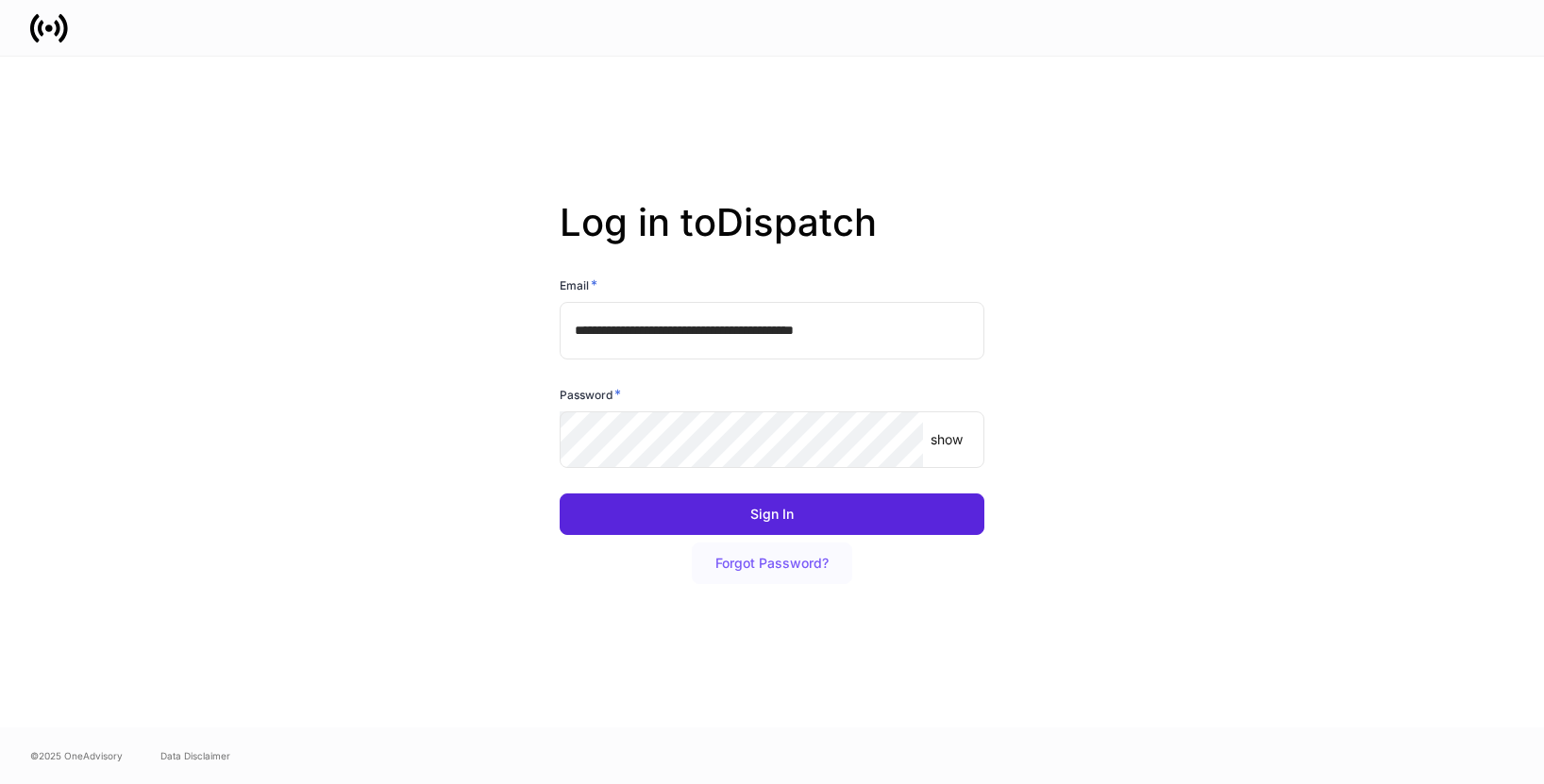click on "Forgot Password?" at bounding box center (772, 563) 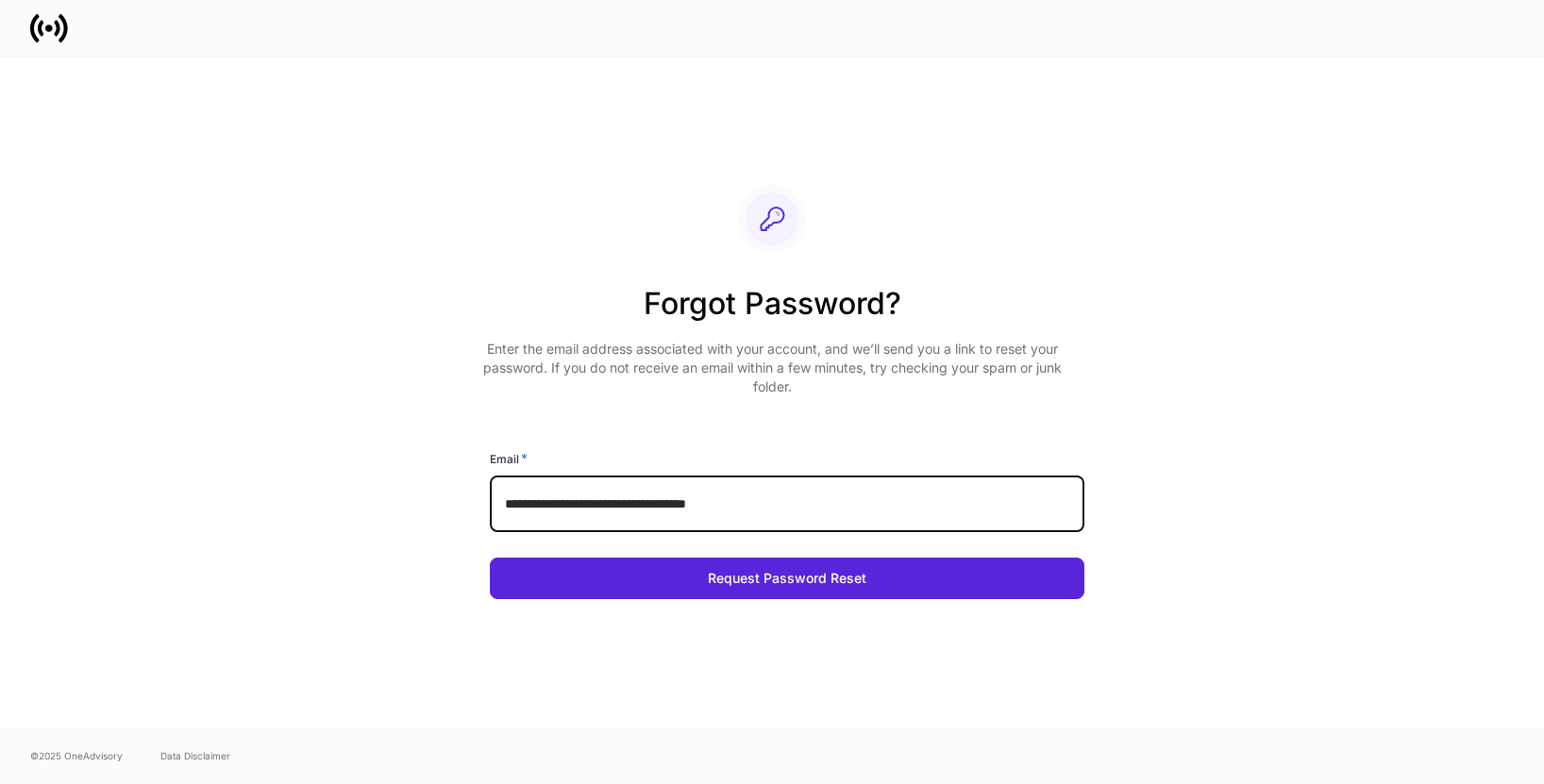 drag, startPoint x: 544, startPoint y: 511, endPoint x: 418, endPoint y: 532, distance: 127.73801 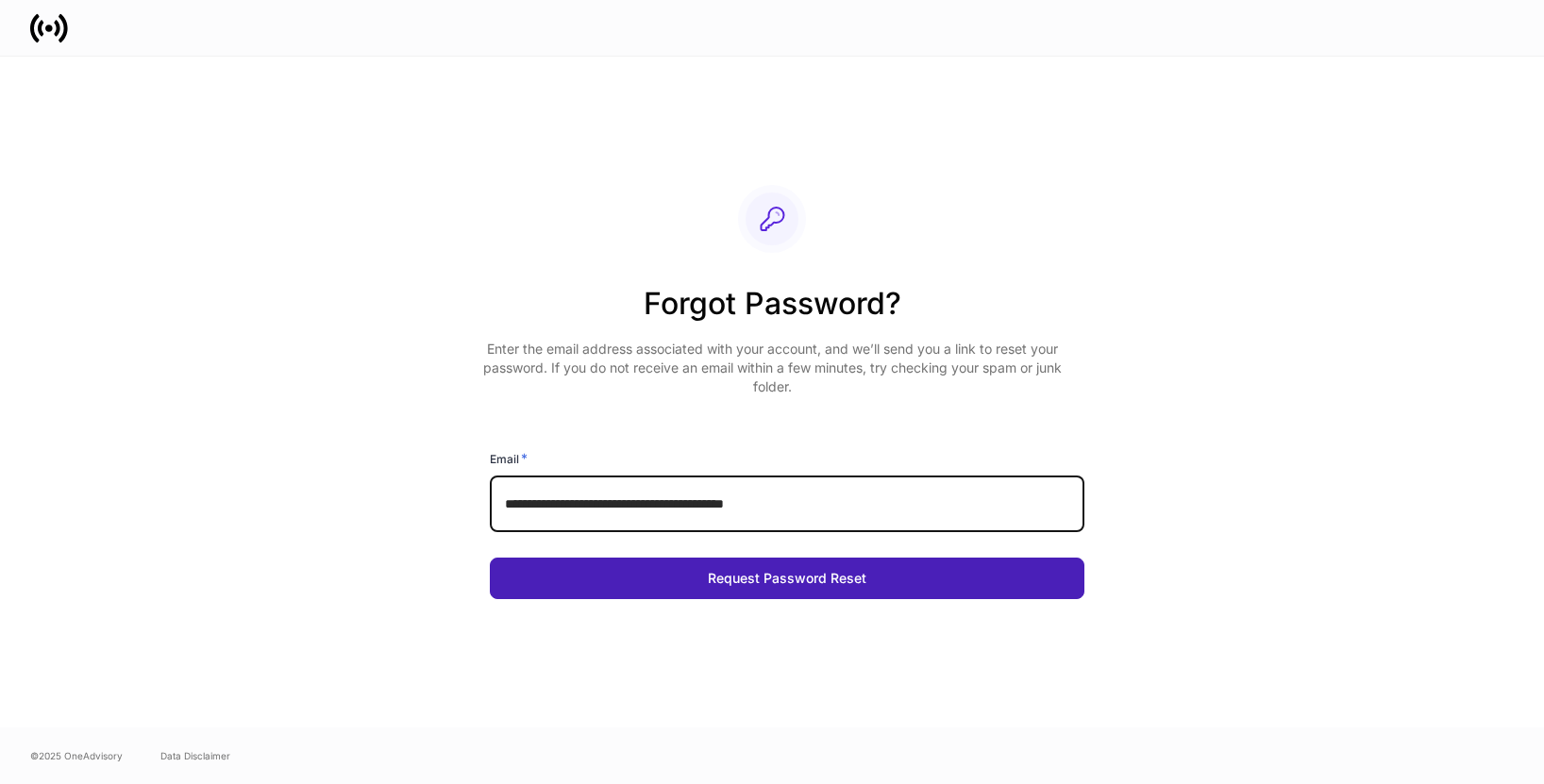 type on "**********" 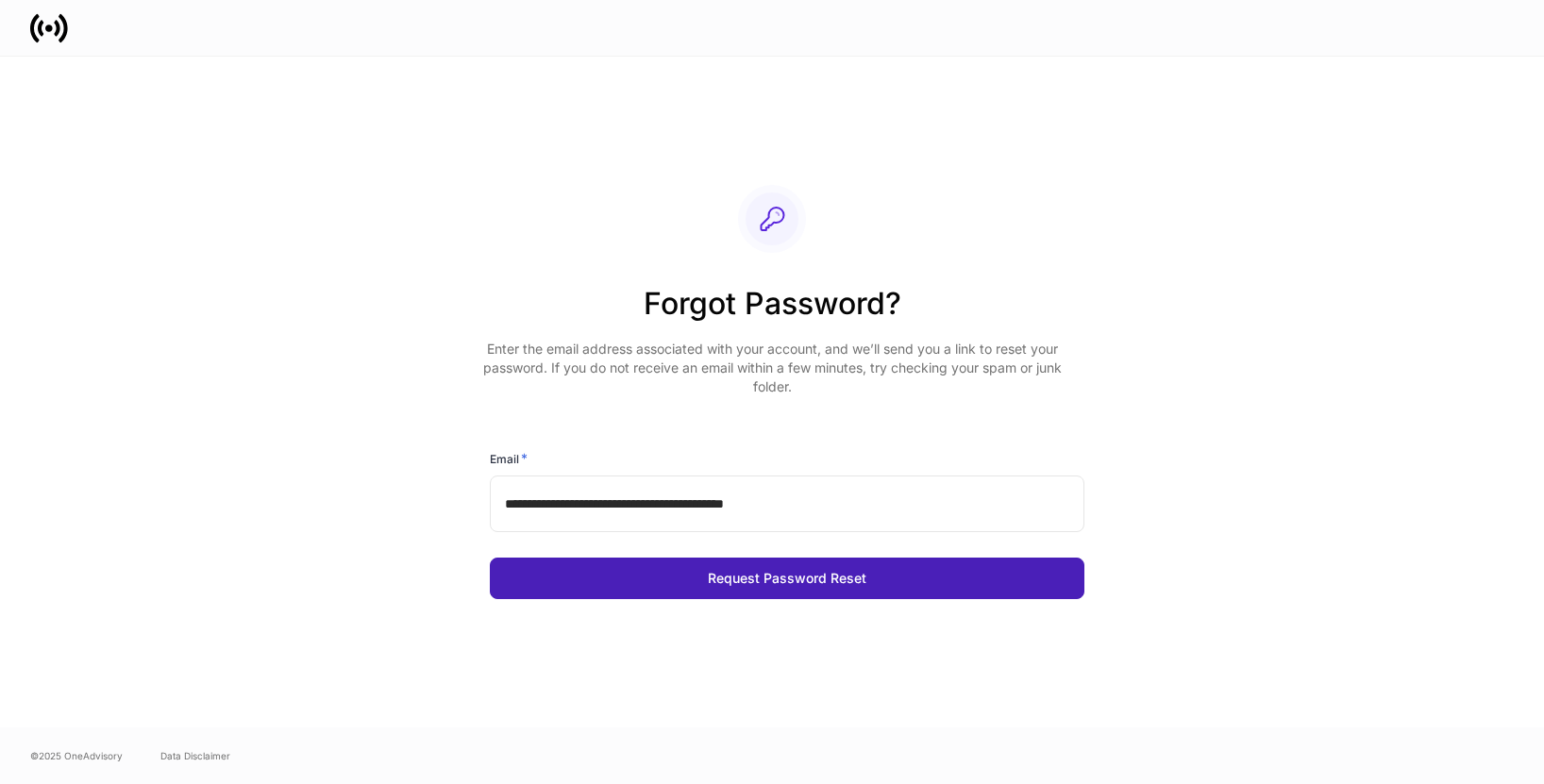 click on "Request Password Reset" at bounding box center (787, 578) 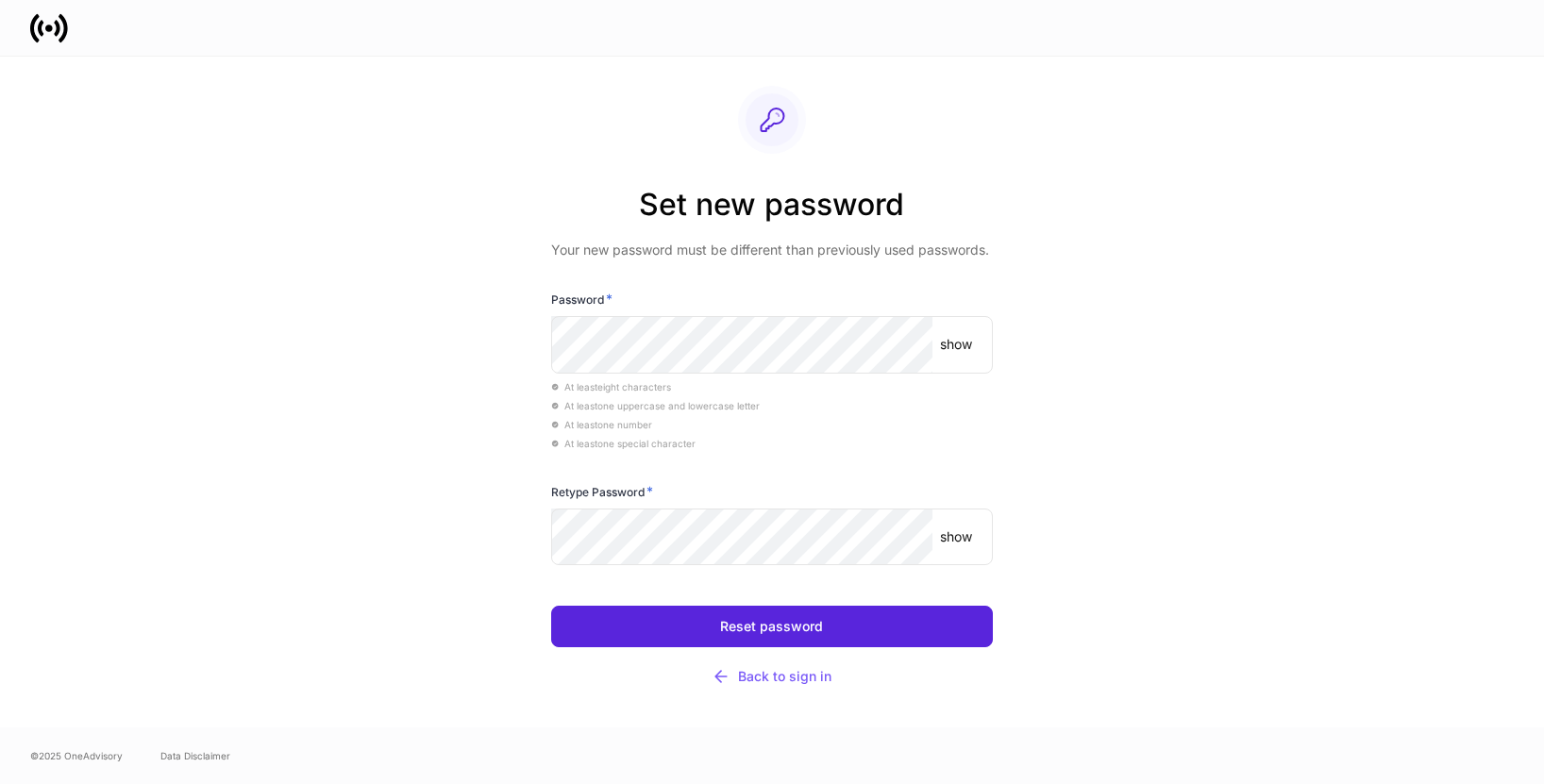 scroll, scrollTop: 0, scrollLeft: 0, axis: both 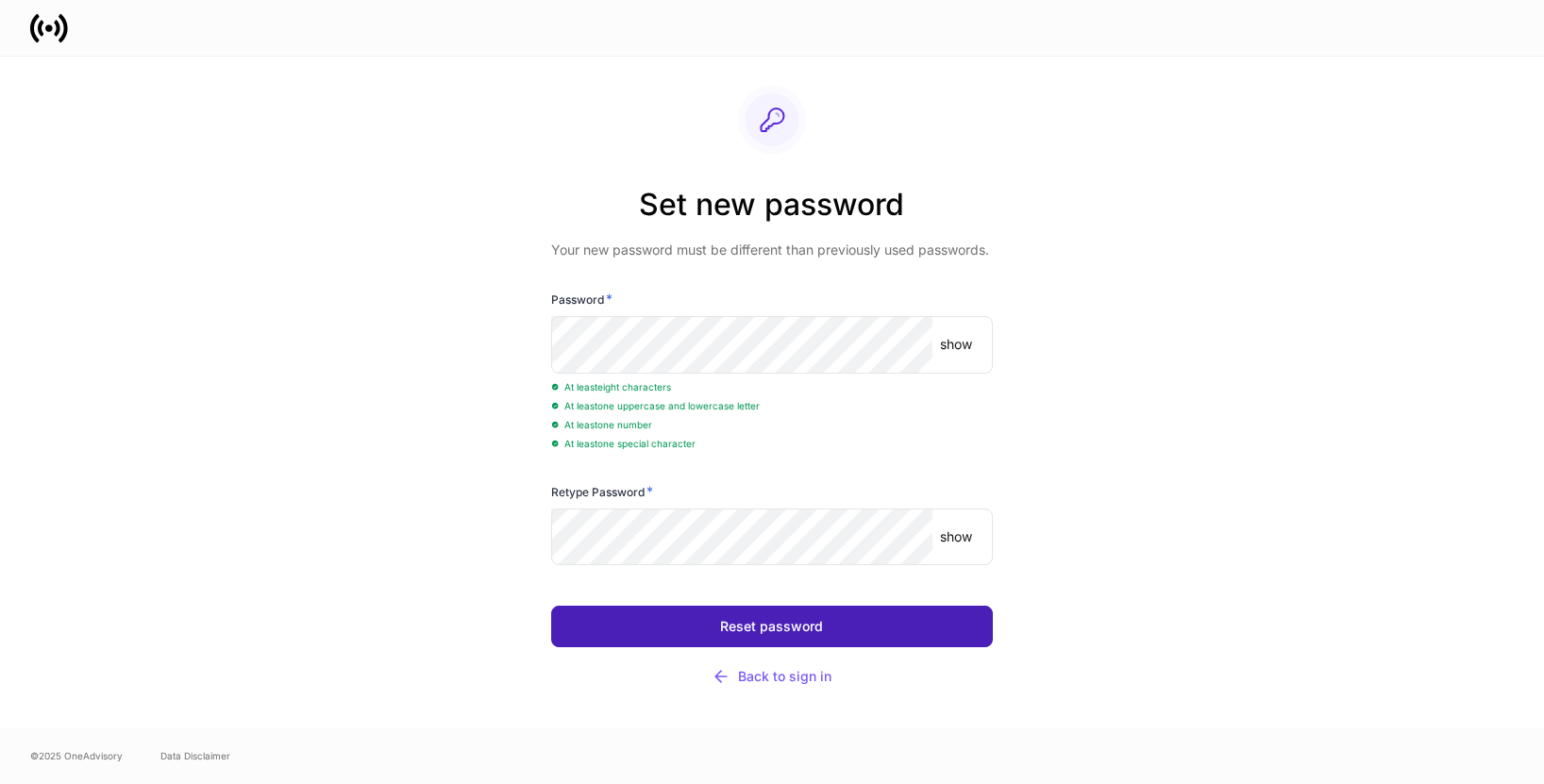 click on "Reset password" at bounding box center (771, 626) 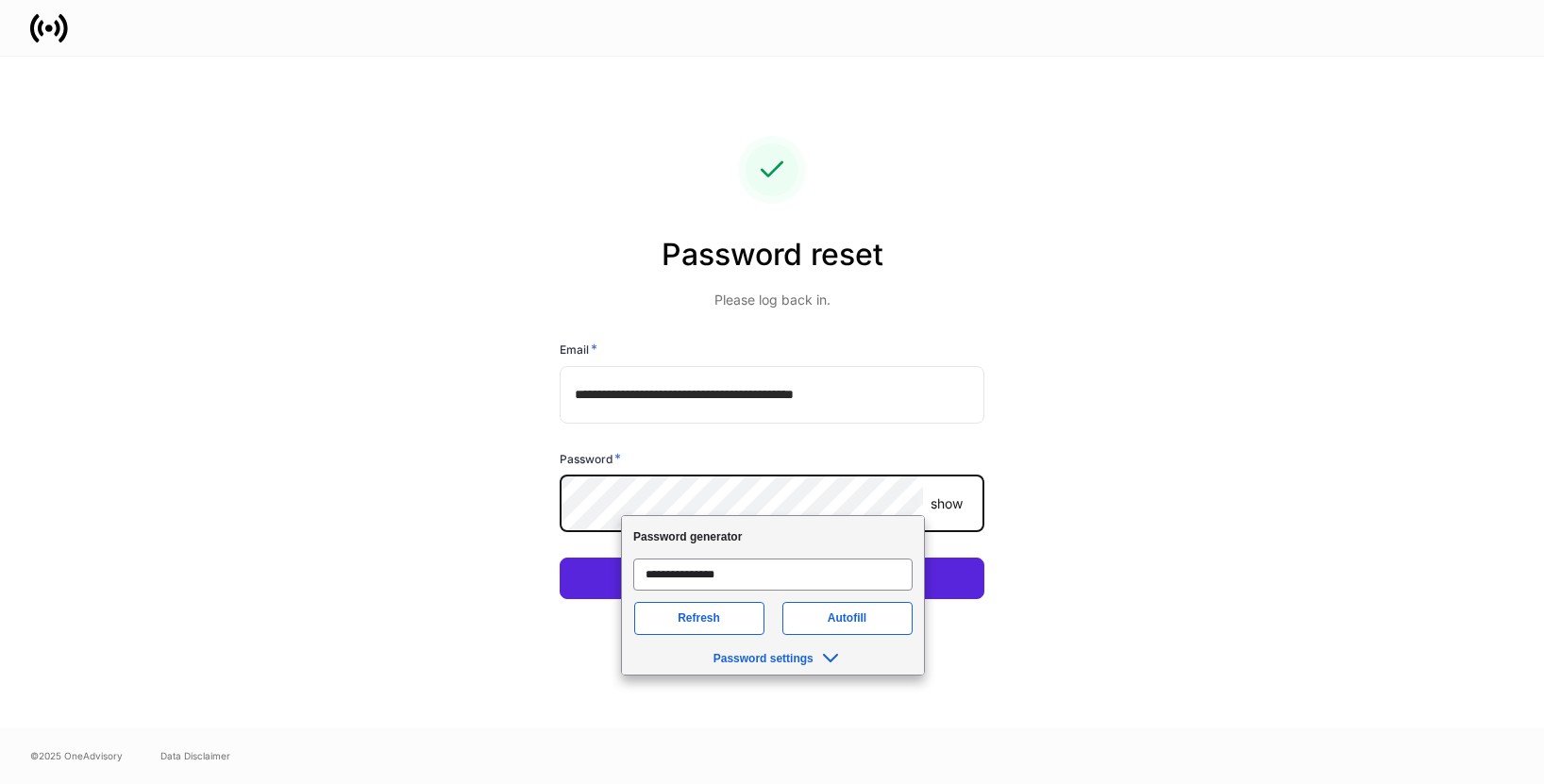 scroll, scrollTop: 0, scrollLeft: 0, axis: both 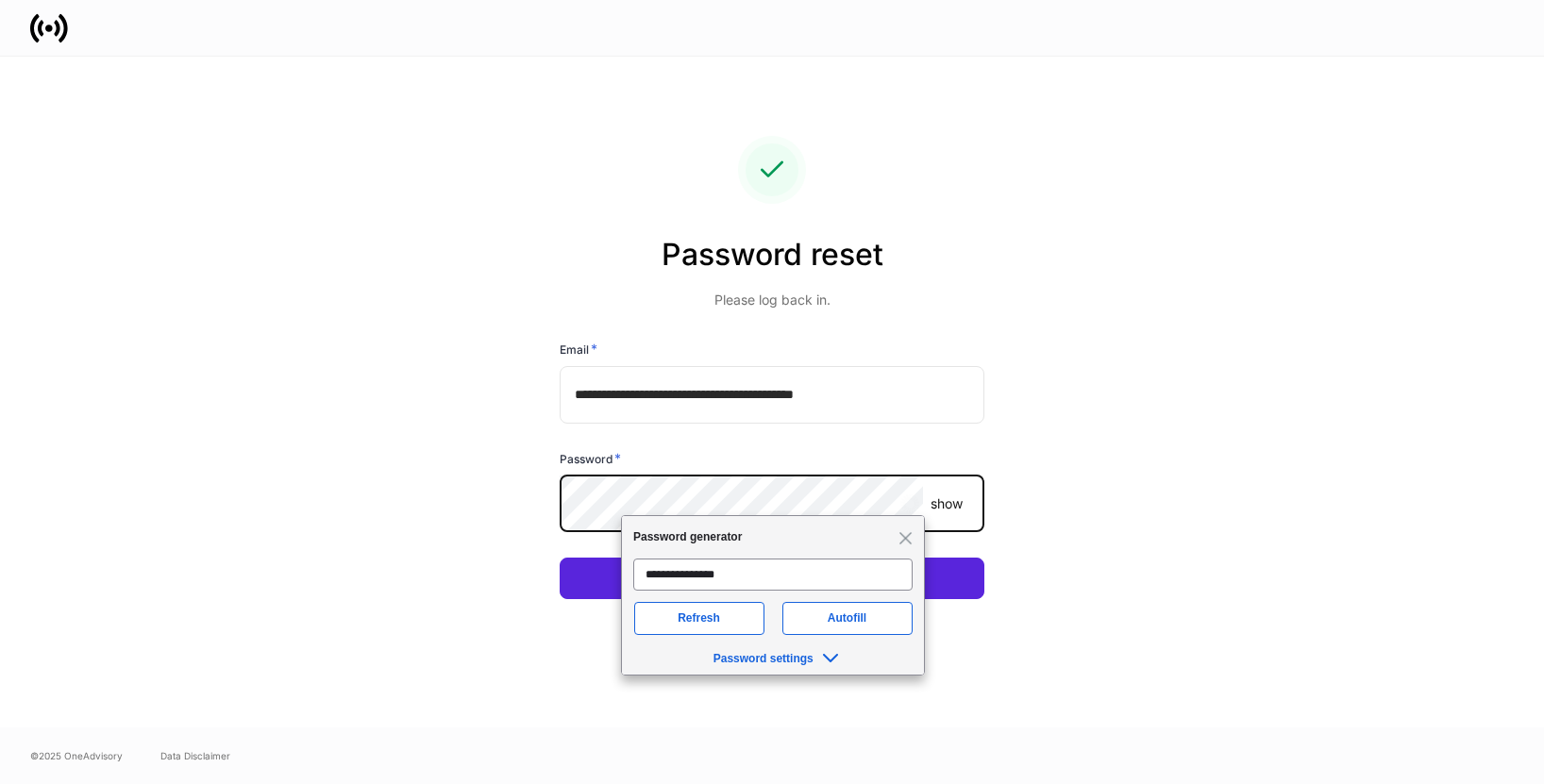 click on "**********" at bounding box center [772, 392] 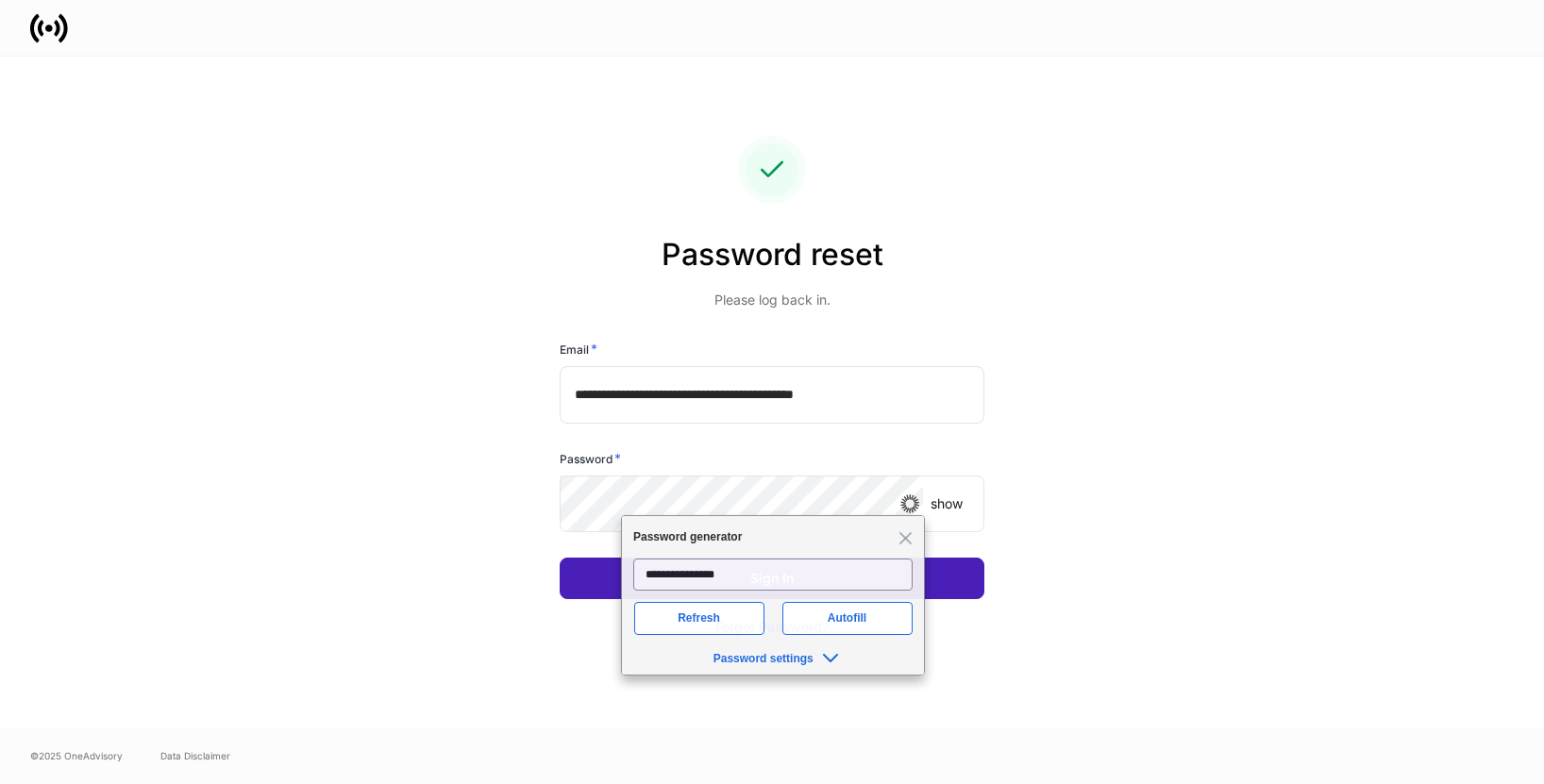 click on "Sign In" at bounding box center [772, 578] 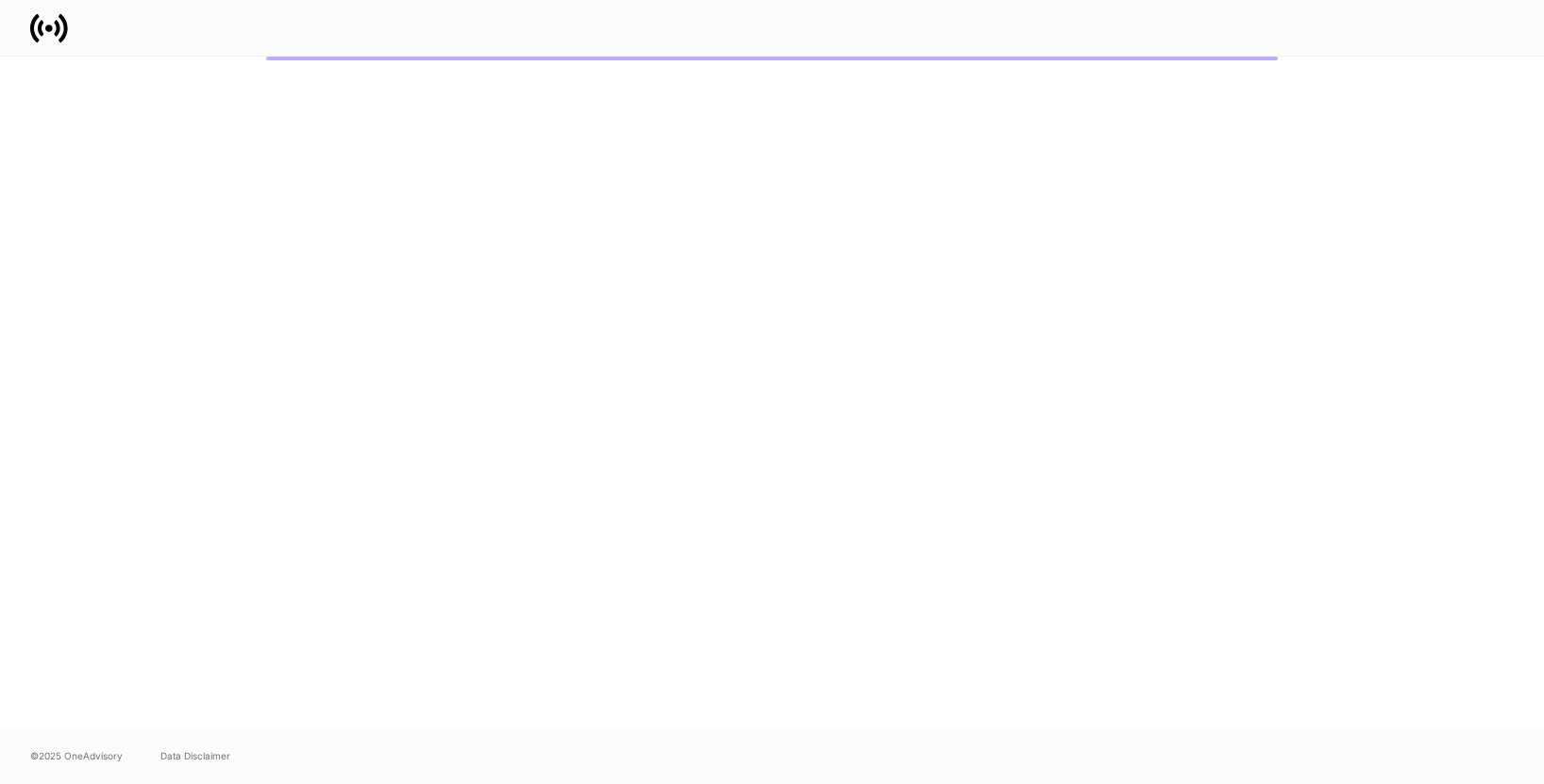 scroll, scrollTop: 0, scrollLeft: 0, axis: both 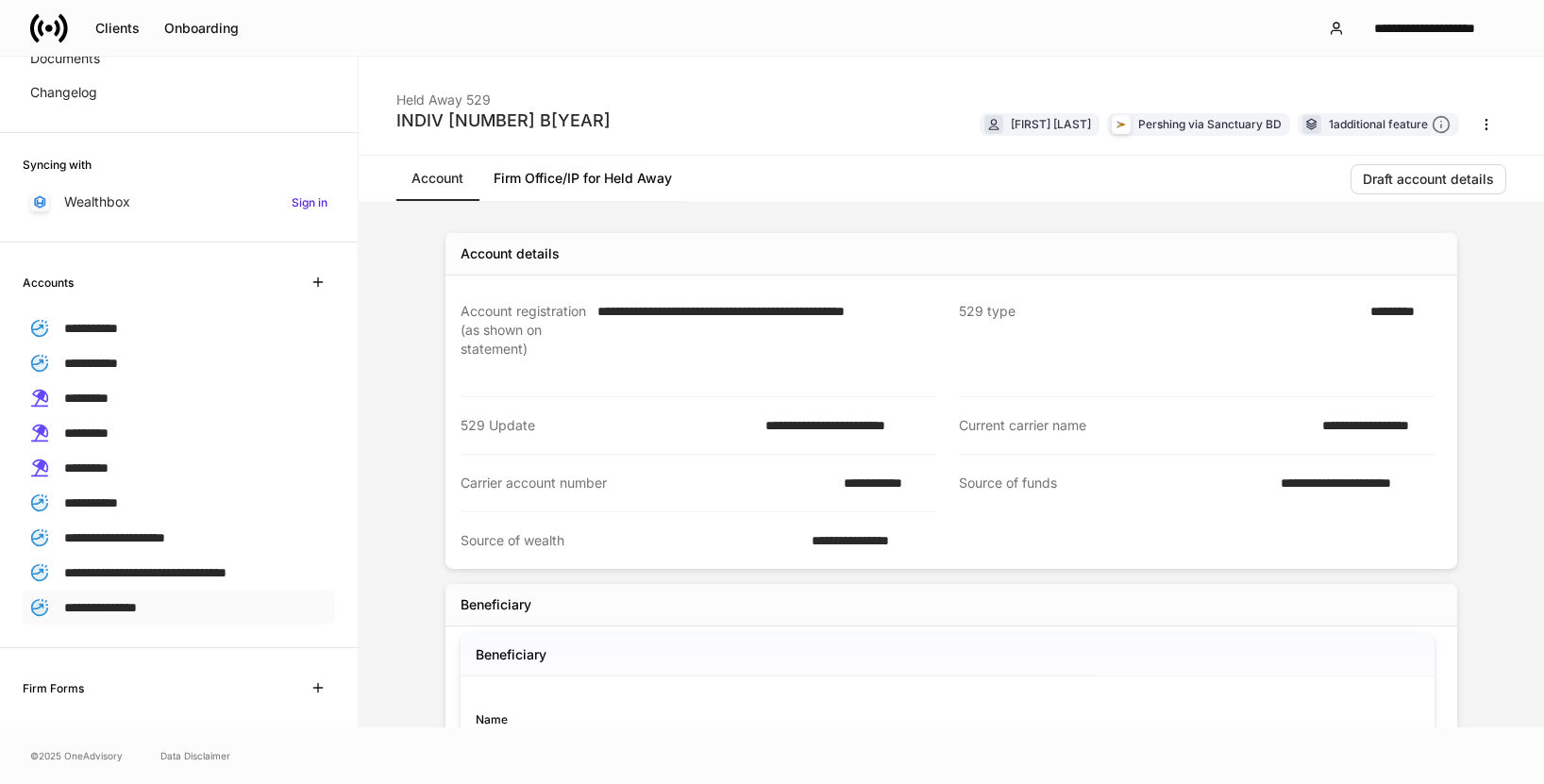 click on "**********" at bounding box center [178, 607] 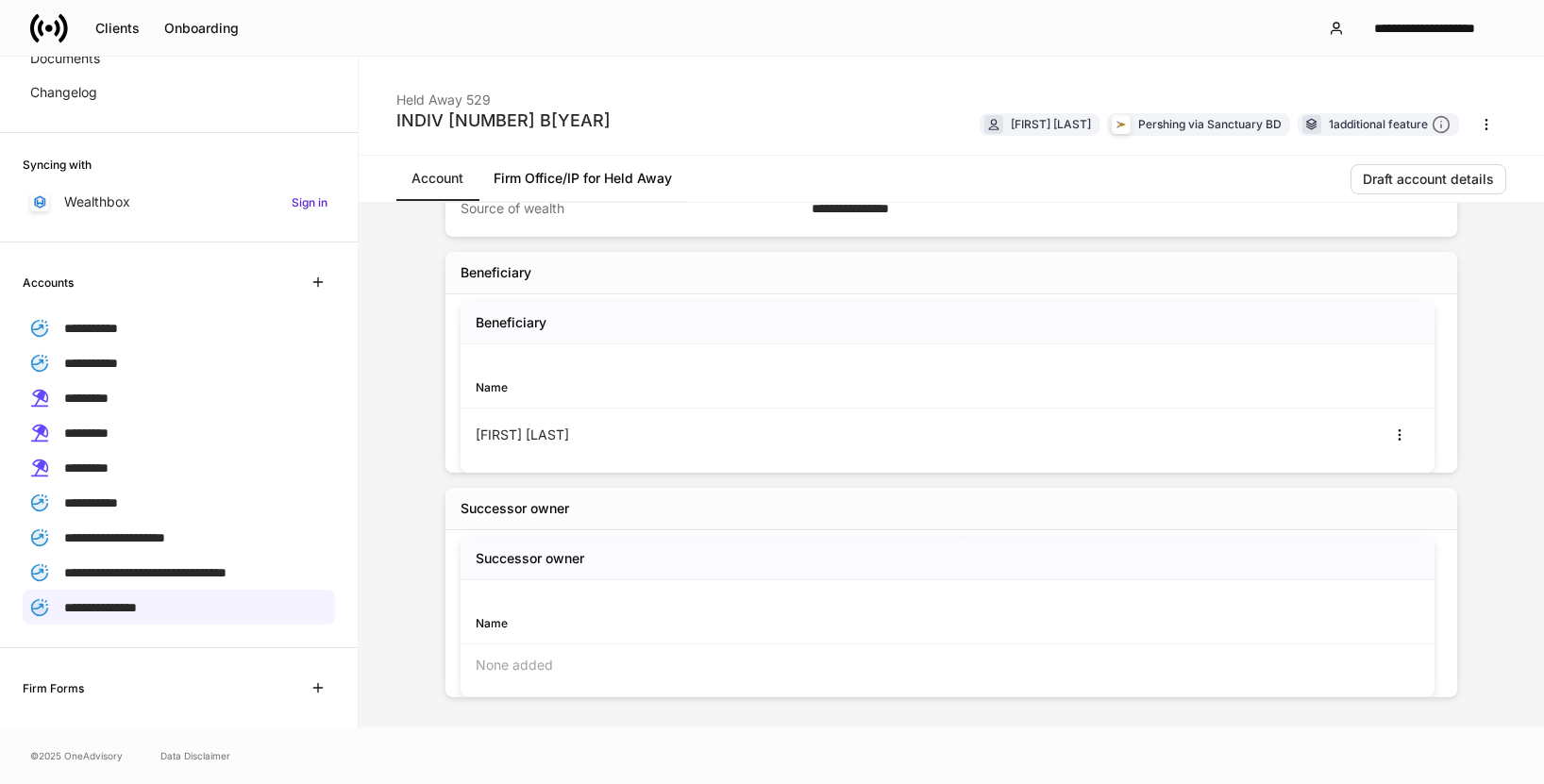 scroll, scrollTop: 0, scrollLeft: 0, axis: both 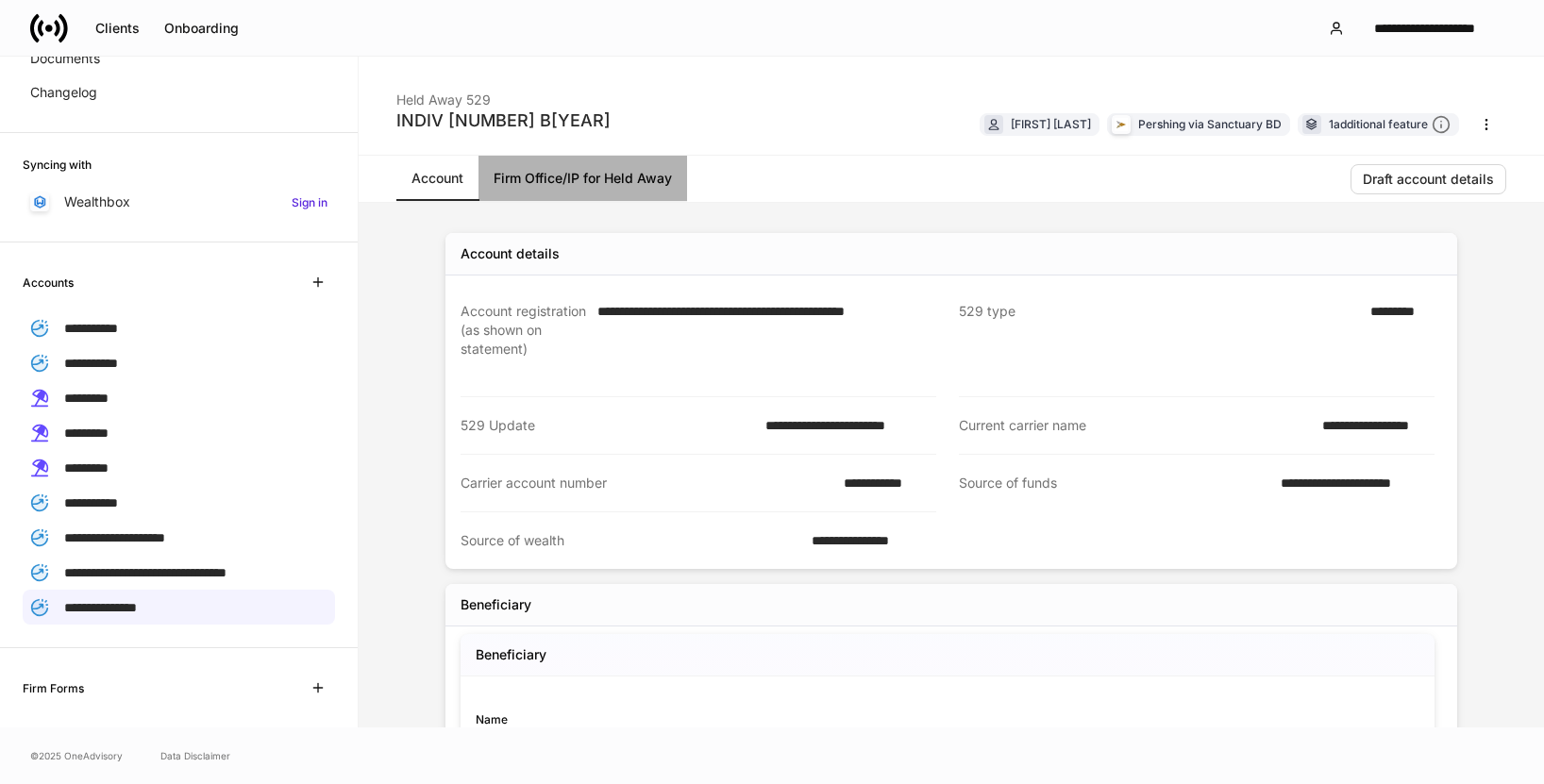 click on "Firm Office/IP for Held Away" at bounding box center [582, 178] 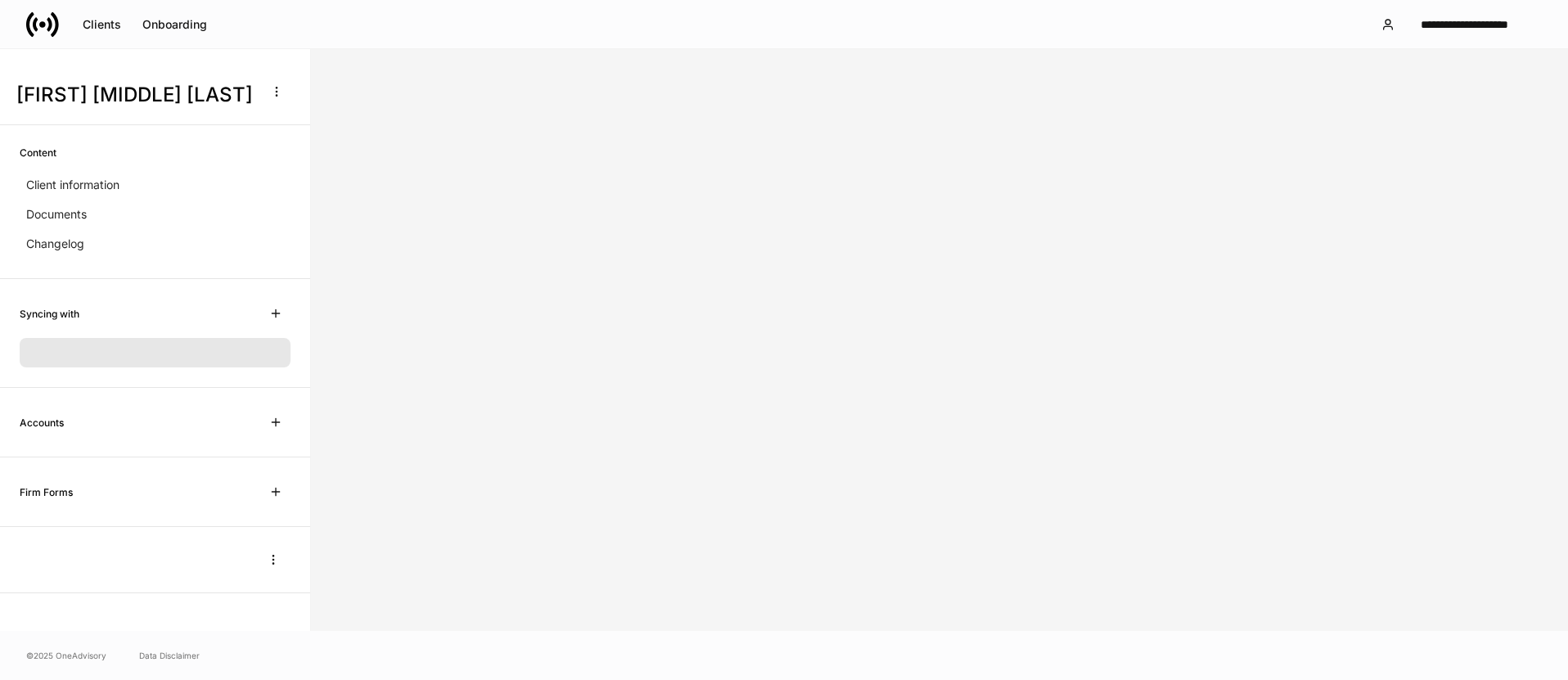 scroll, scrollTop: 0, scrollLeft: 0, axis: both 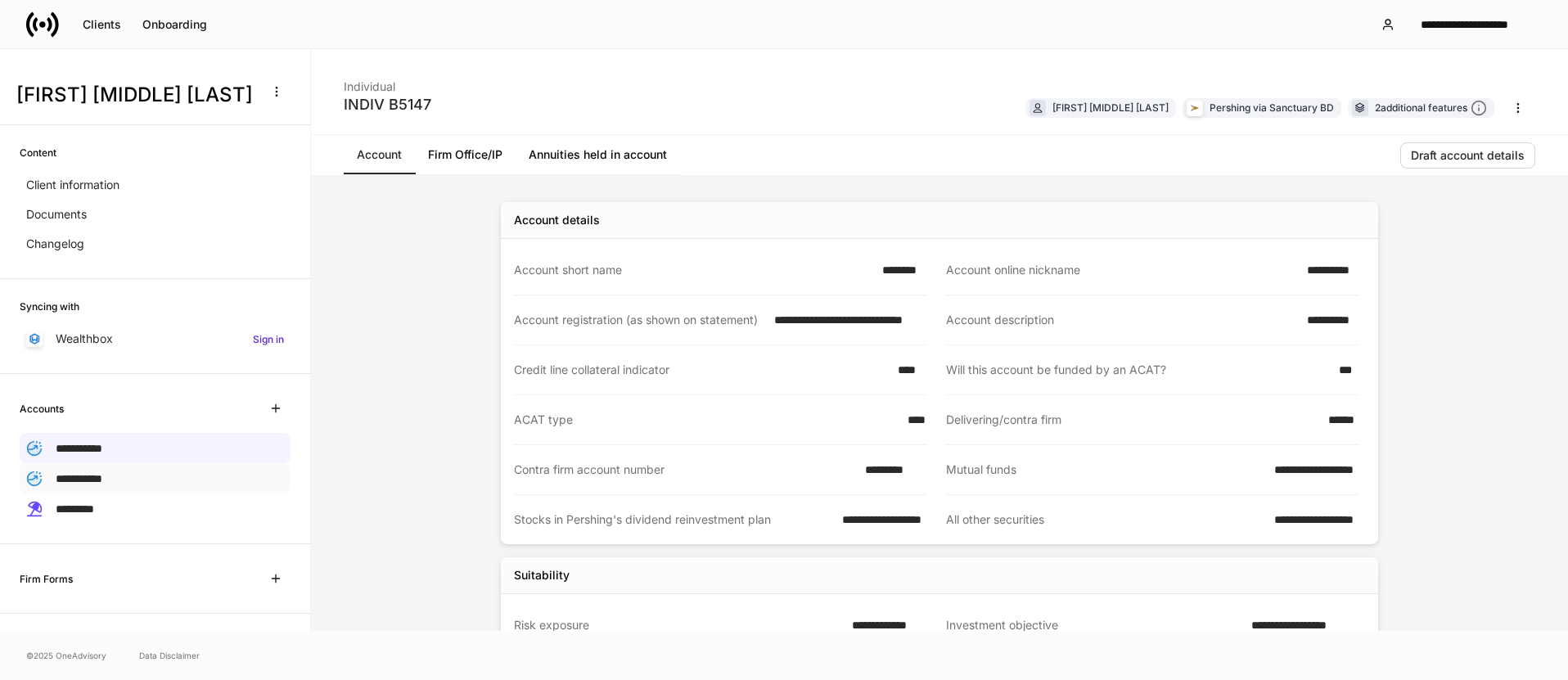 click on "**********" at bounding box center (79, 479) 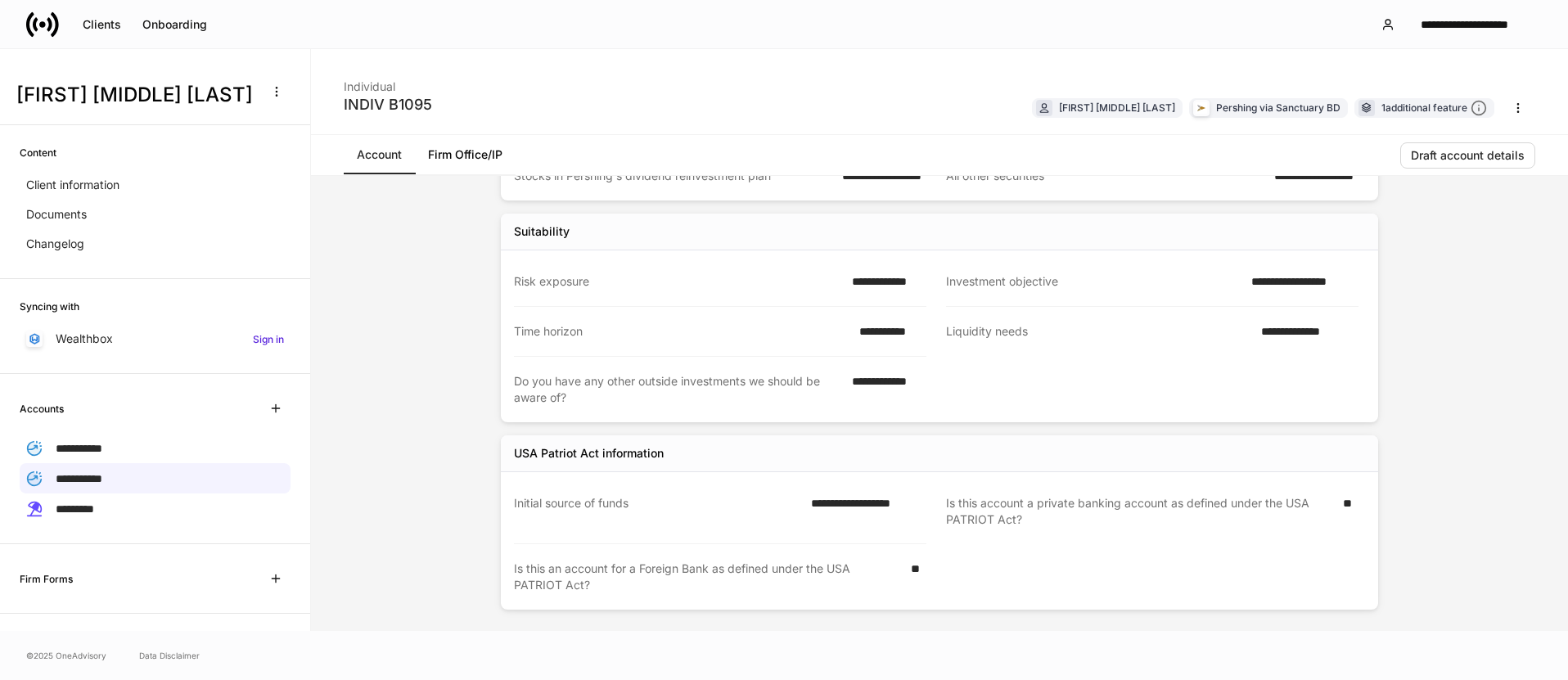 scroll, scrollTop: 349, scrollLeft: 0, axis: vertical 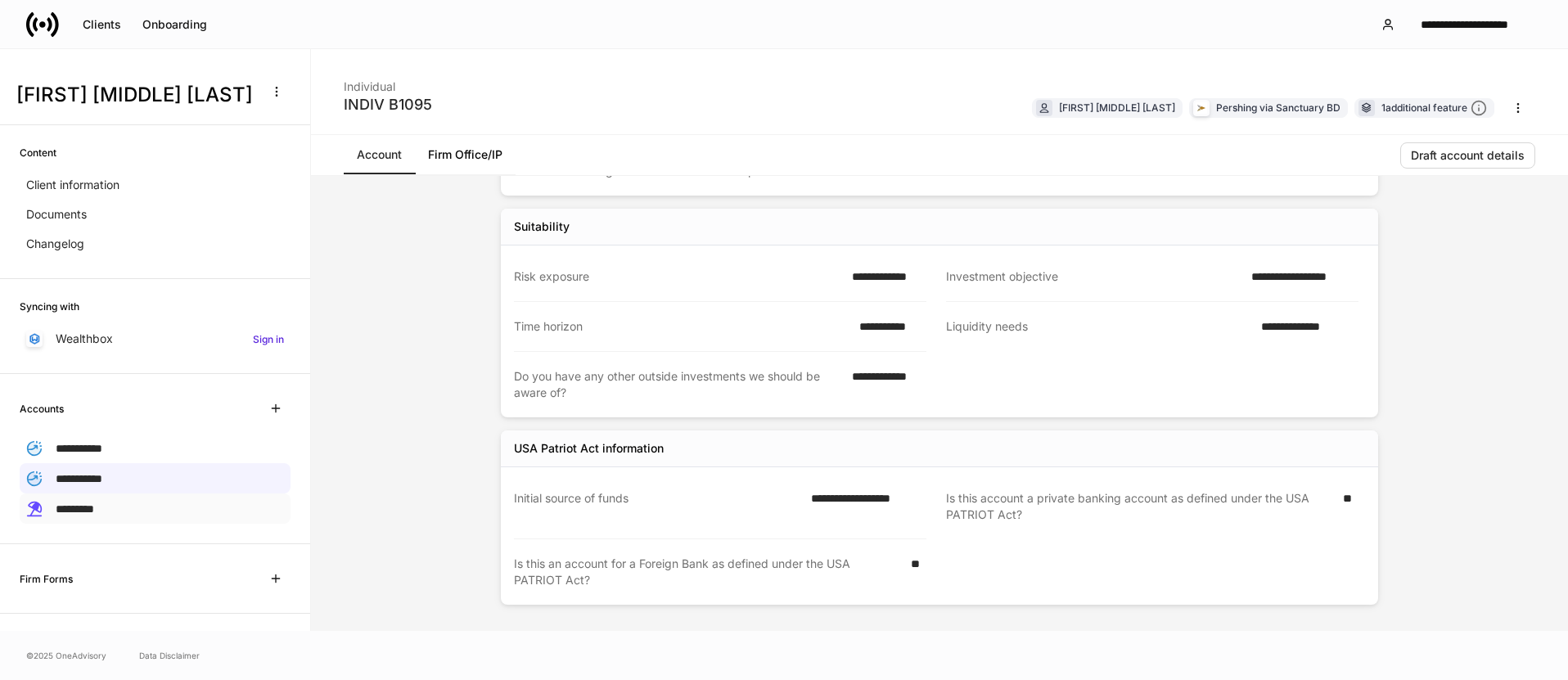 click on "*********" at bounding box center [155, 508] 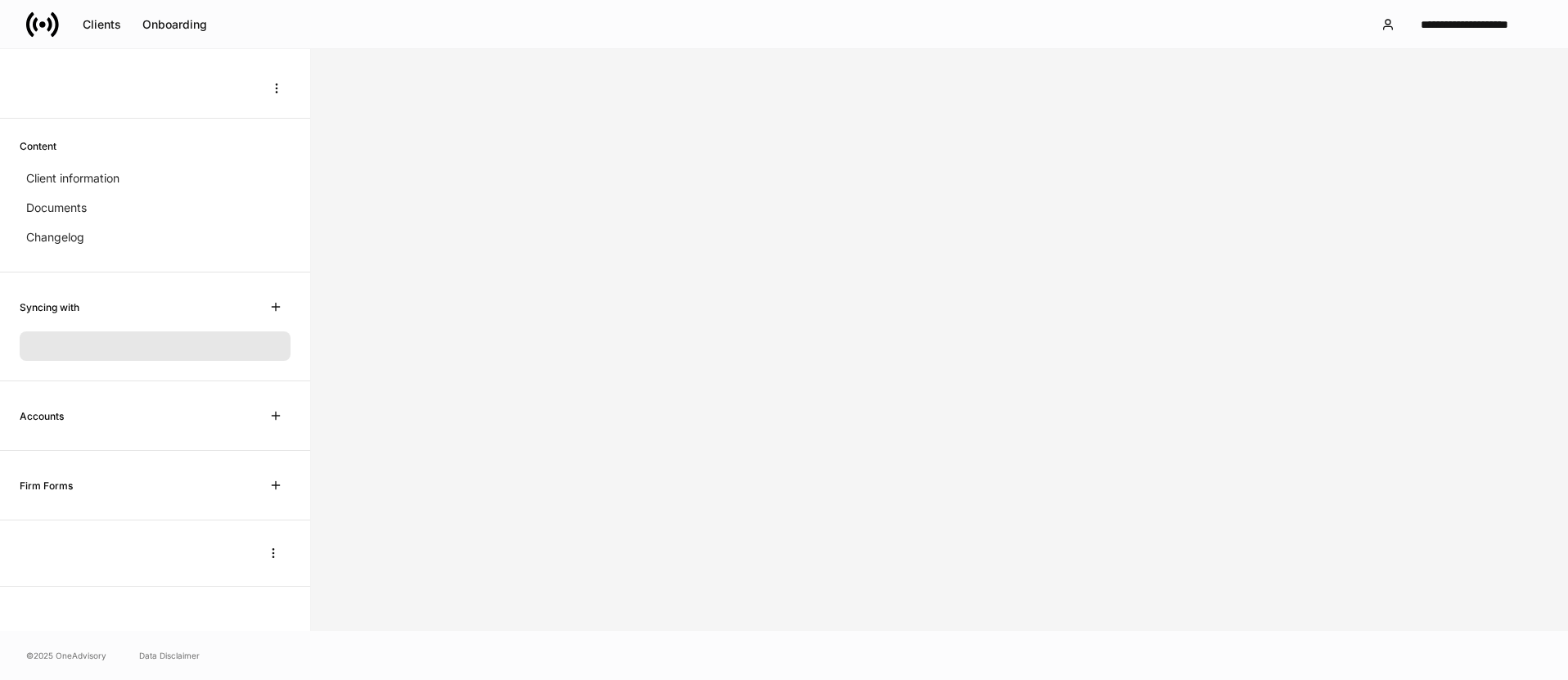 scroll, scrollTop: 0, scrollLeft: 0, axis: both 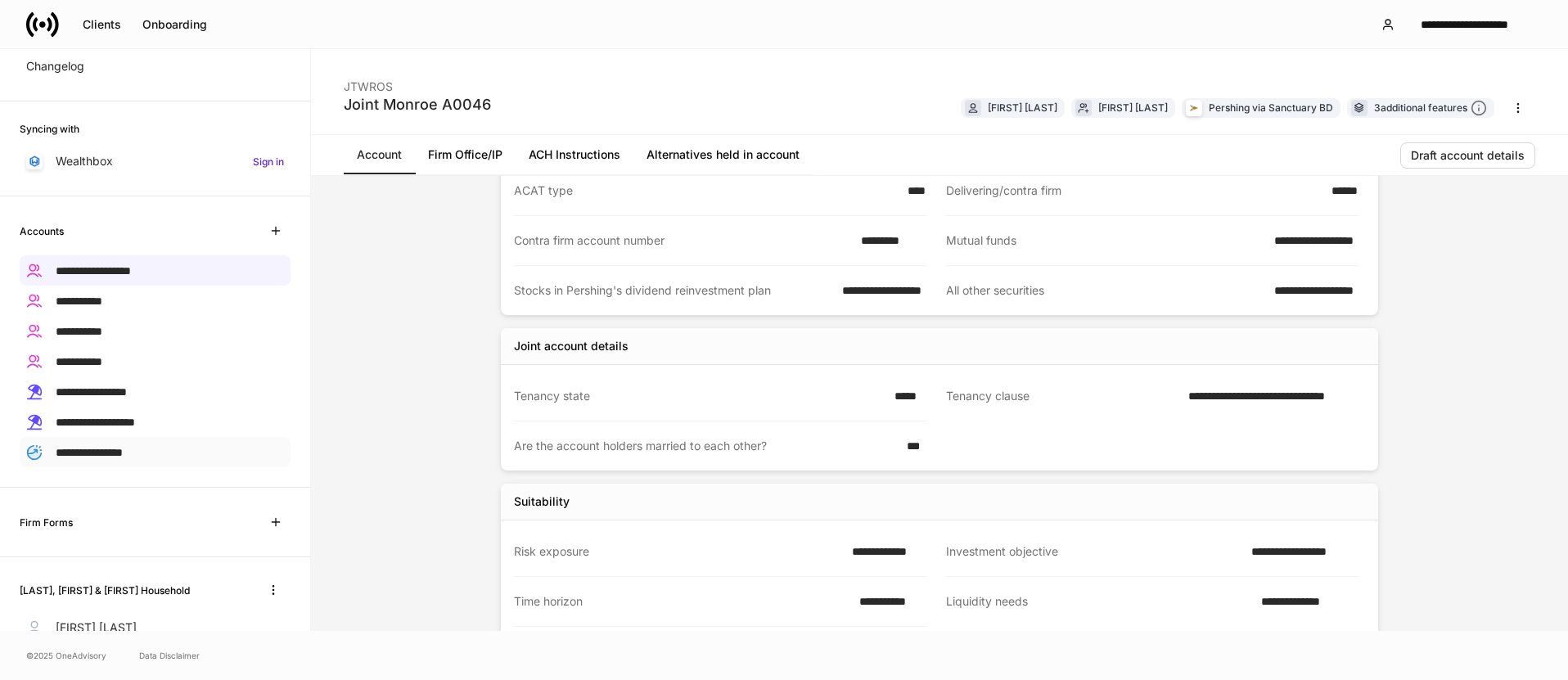 click on "**********" at bounding box center [155, 452] 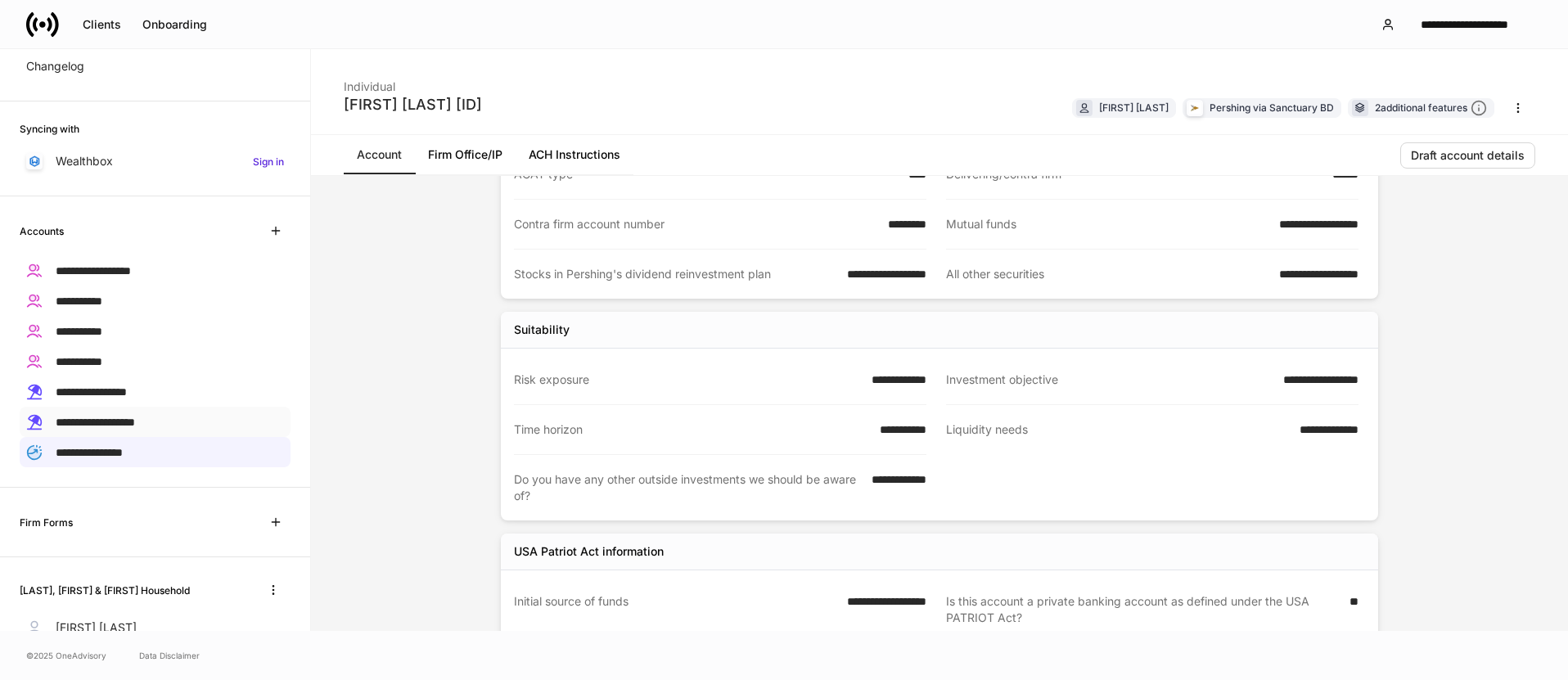 scroll, scrollTop: 0, scrollLeft: 0, axis: both 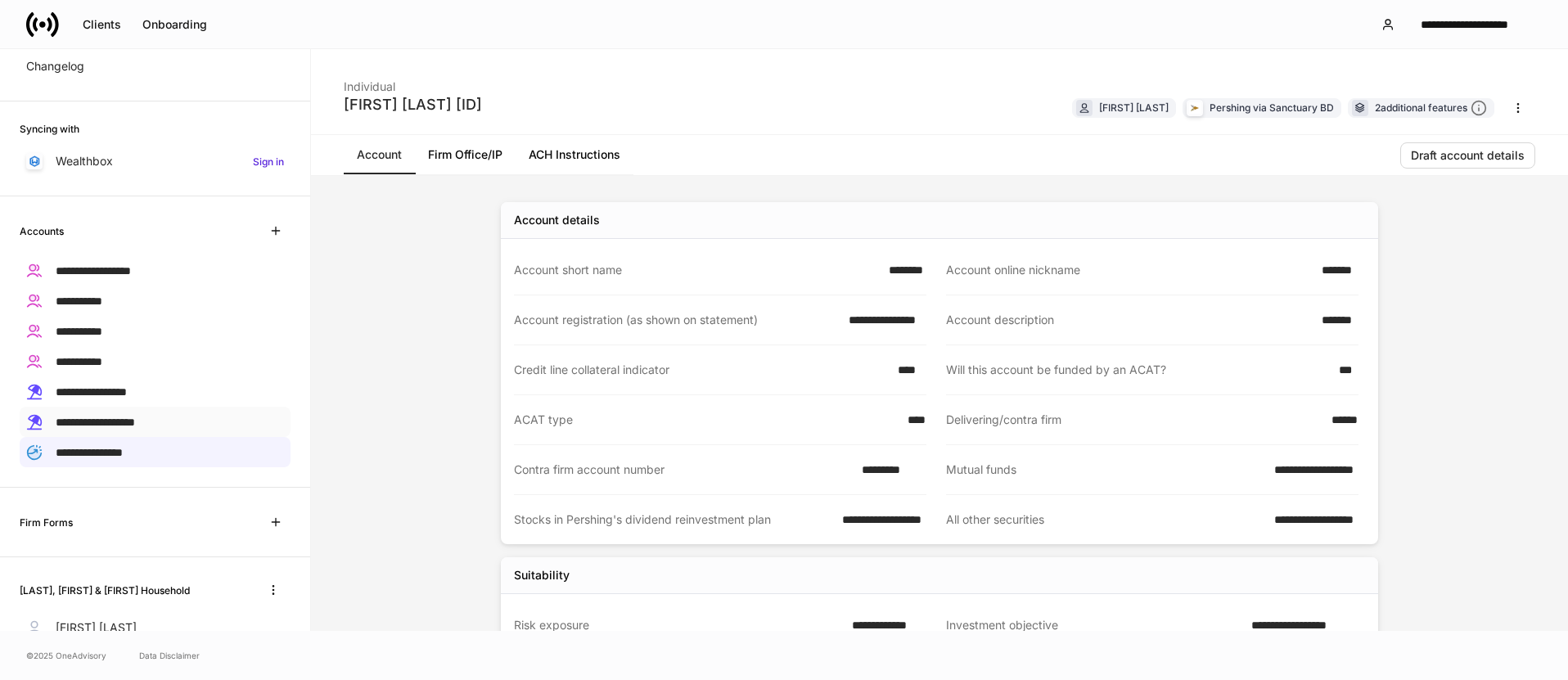 click on "**********" at bounding box center (95, 422) 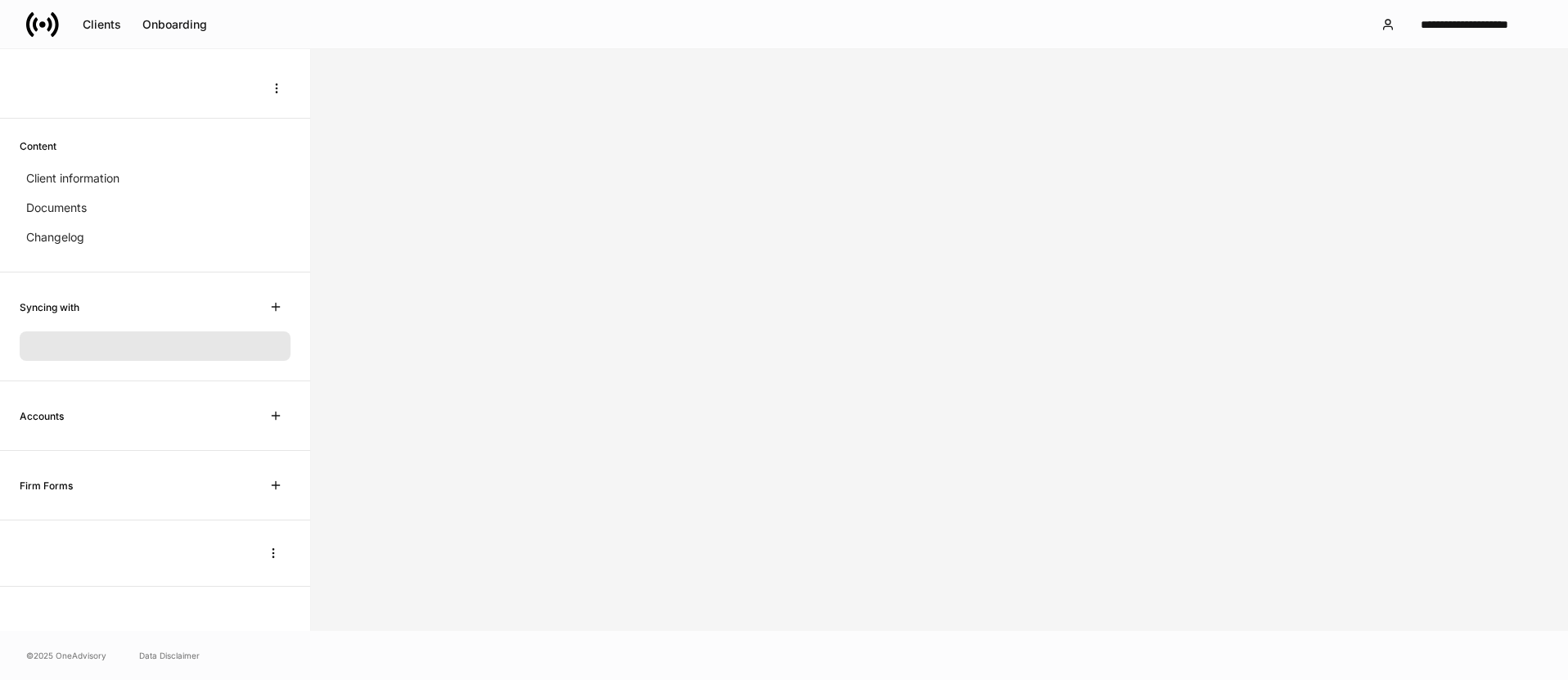 scroll, scrollTop: 0, scrollLeft: 0, axis: both 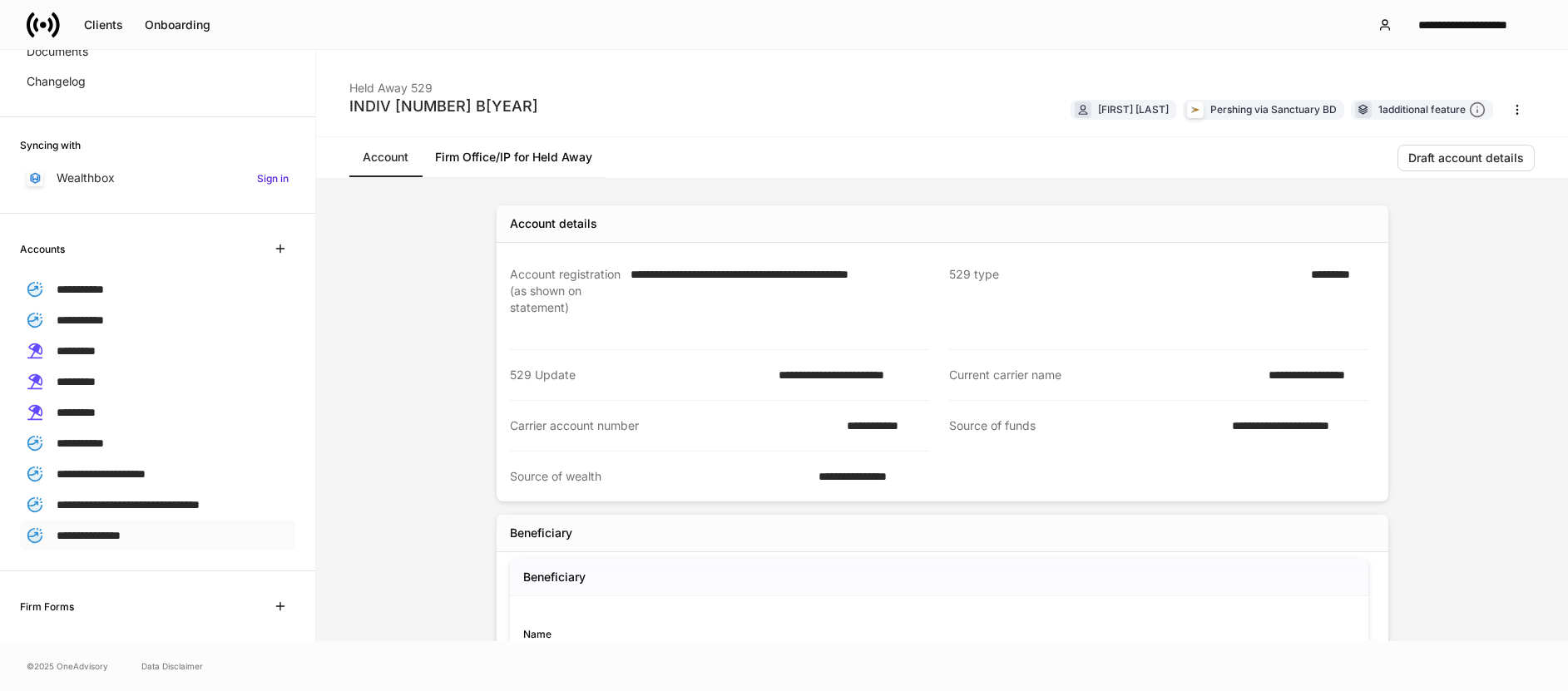click on "**********" at bounding box center [88, 536] 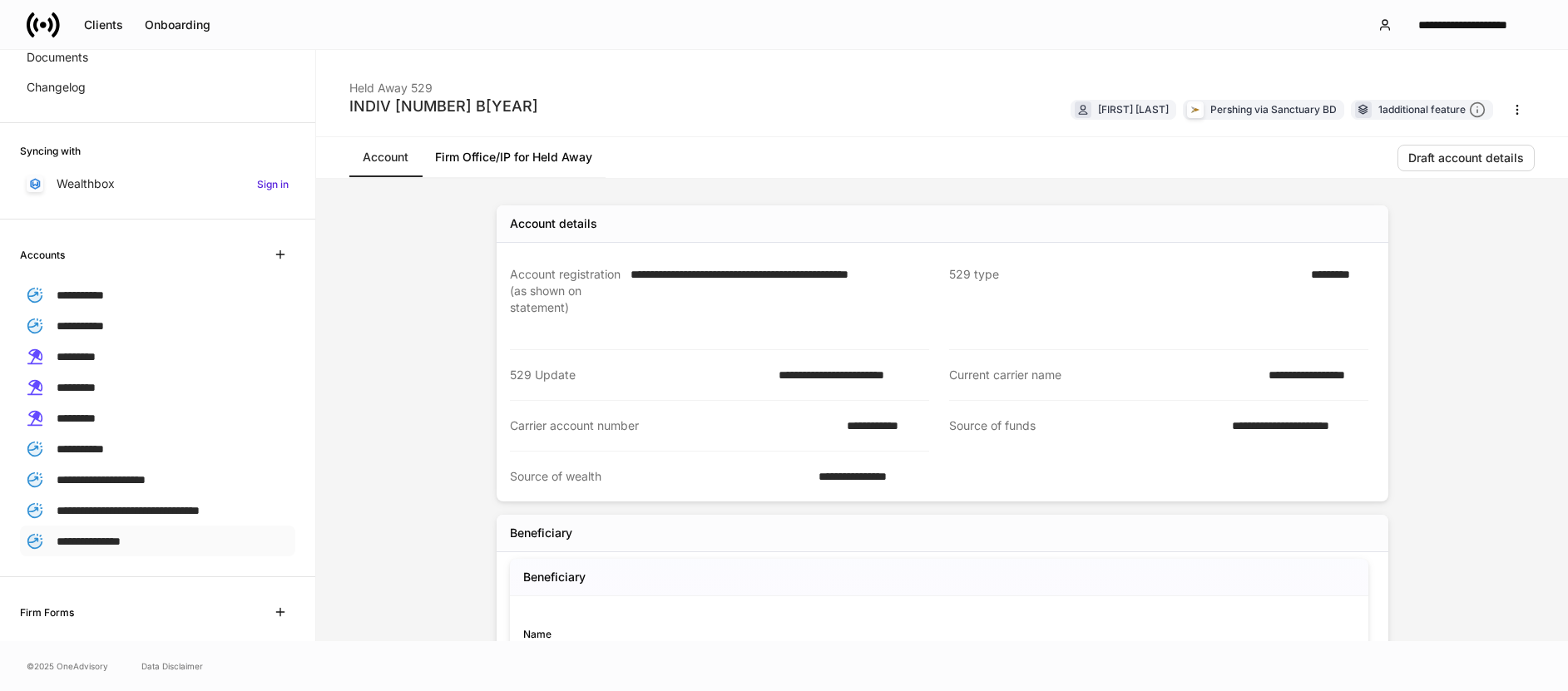 scroll, scrollTop: 157, scrollLeft: 0, axis: vertical 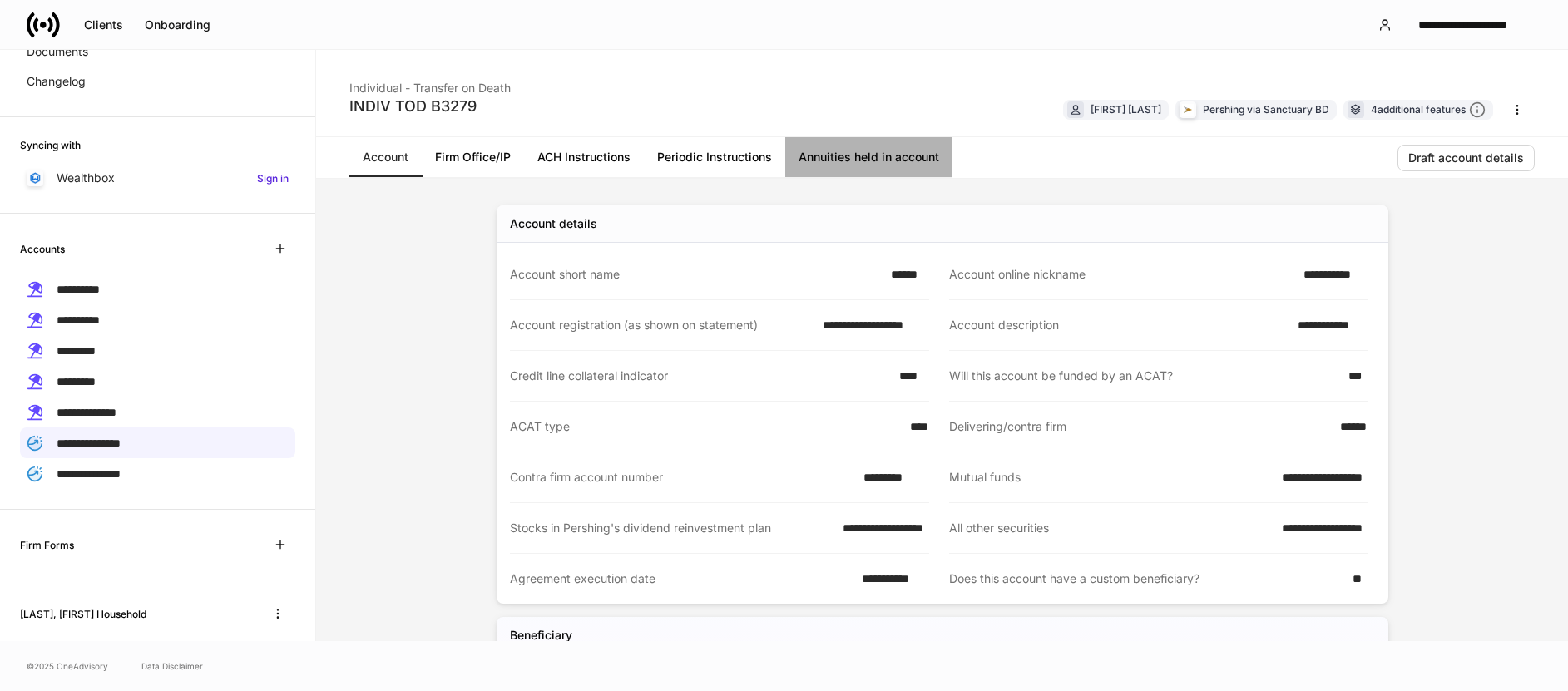 click on "Annuities held in account" at bounding box center [868, 157] 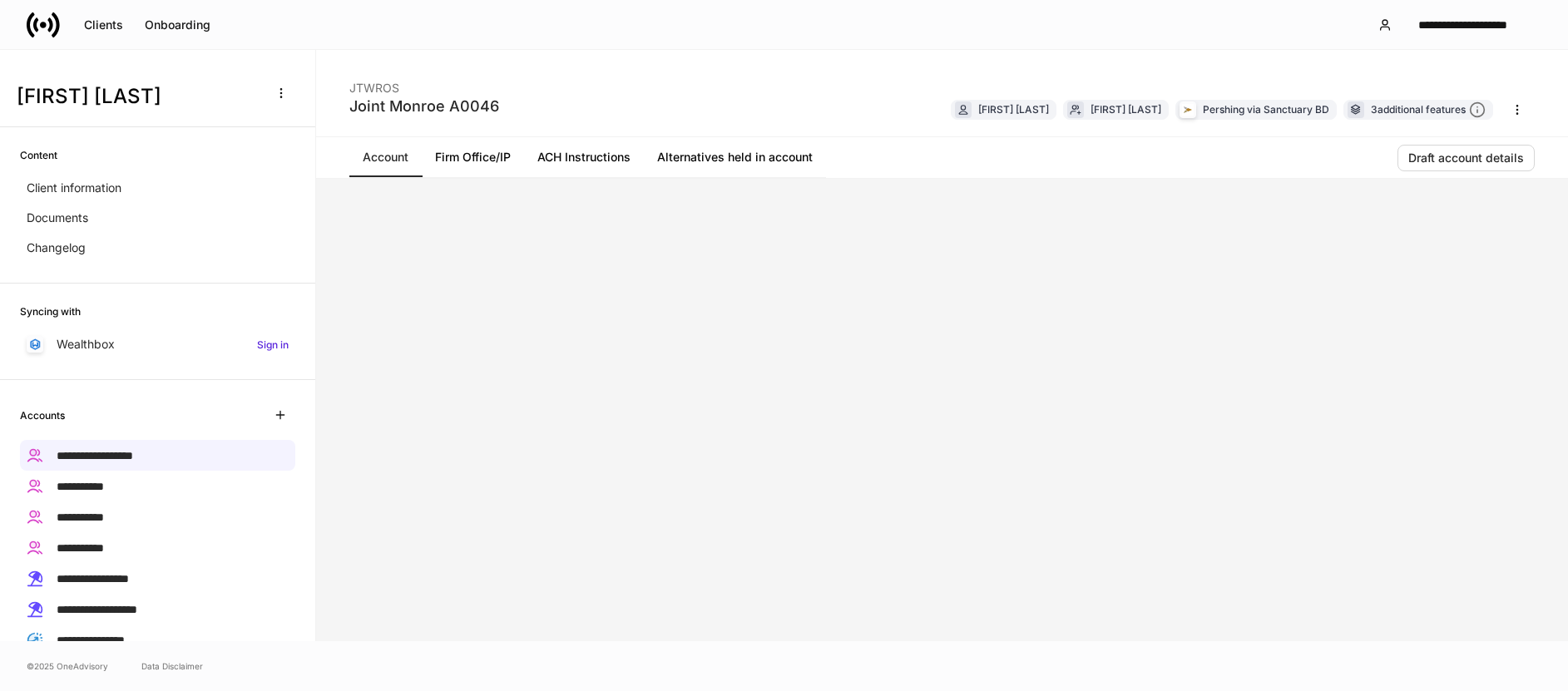 scroll, scrollTop: 0, scrollLeft: 0, axis: both 